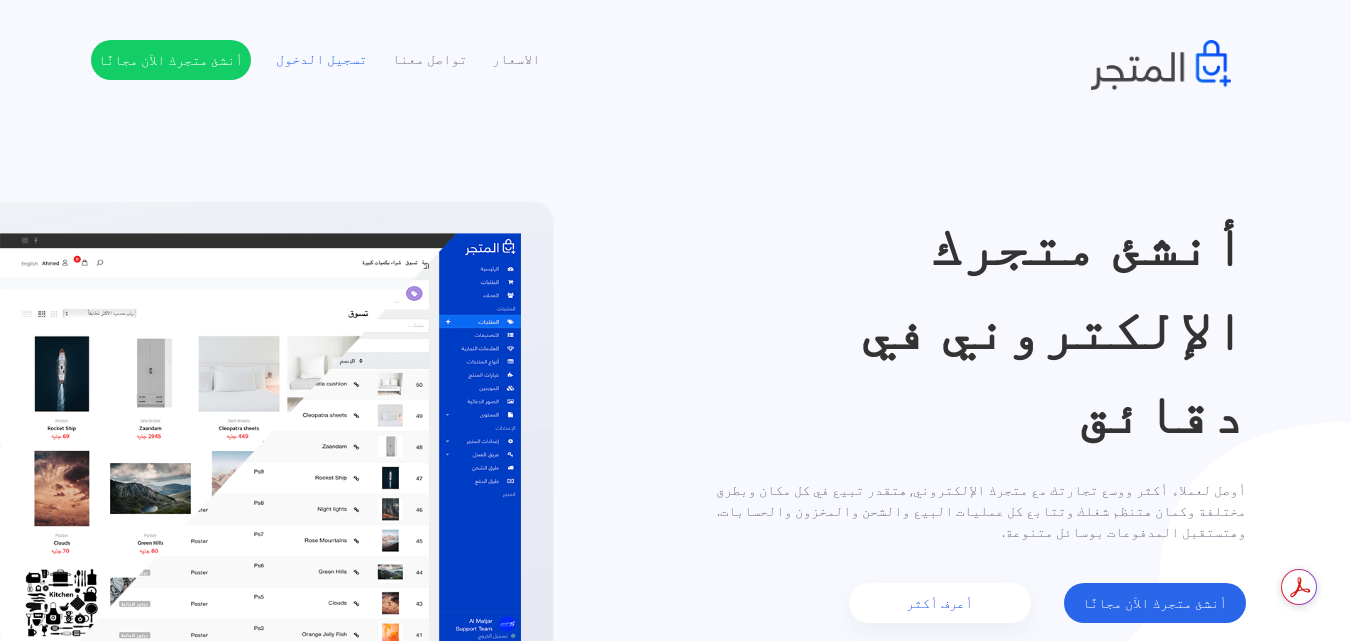 scroll, scrollTop: 0, scrollLeft: 0, axis: both 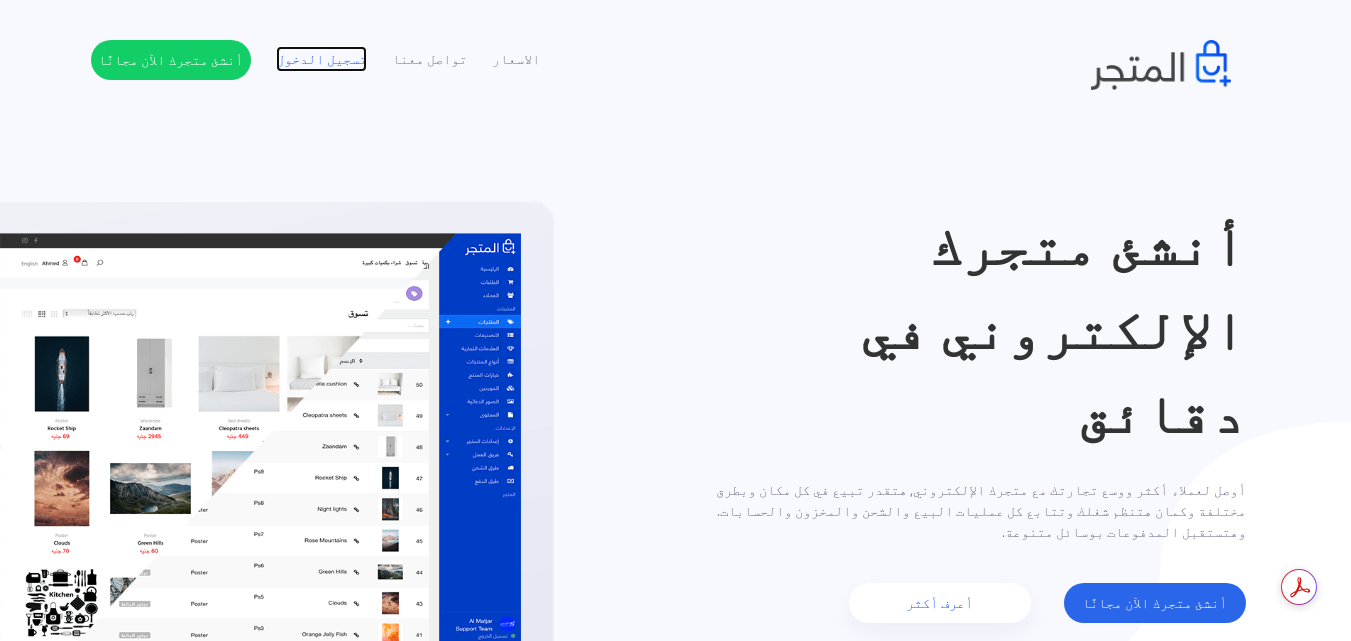 click on "تسجيل الدخول" at bounding box center [321, 59] 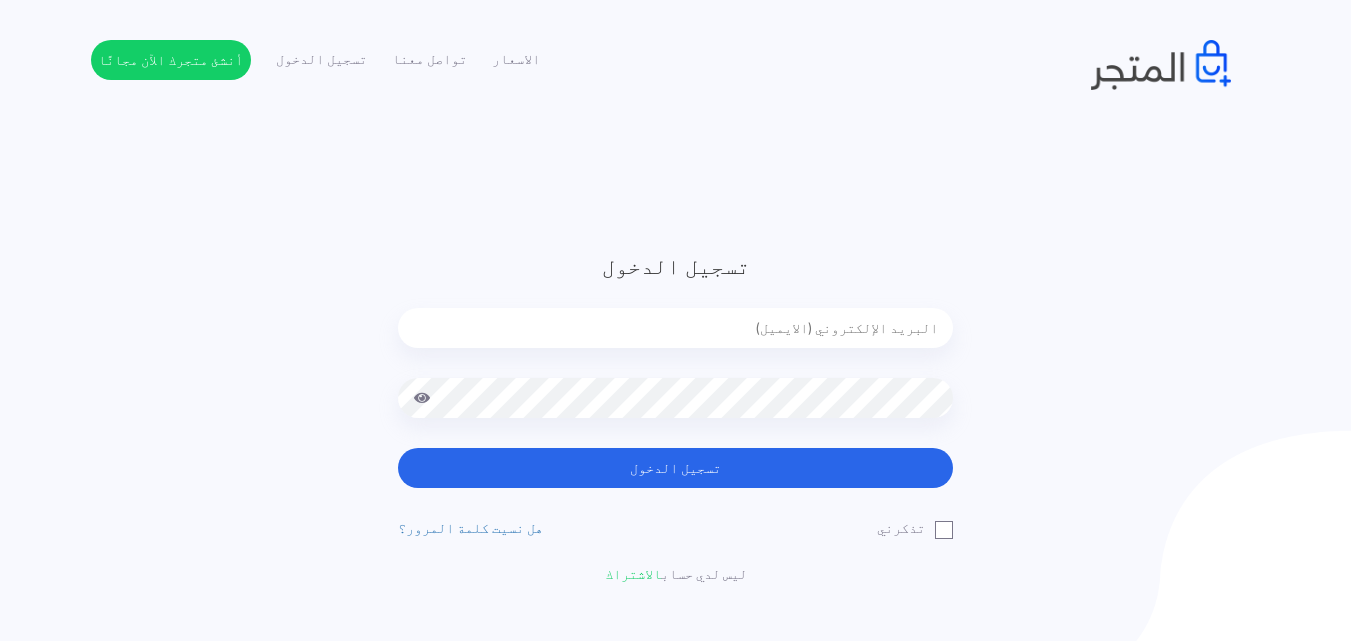 scroll, scrollTop: 0, scrollLeft: 0, axis: both 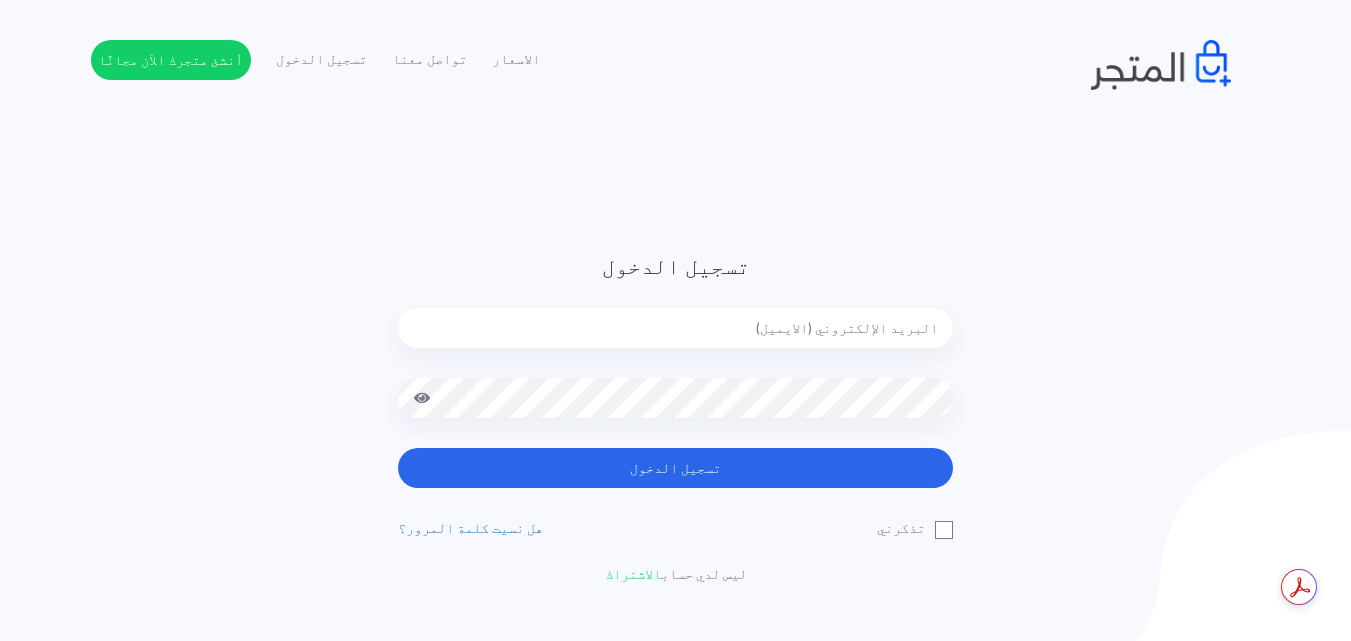click at bounding box center (675, 328) 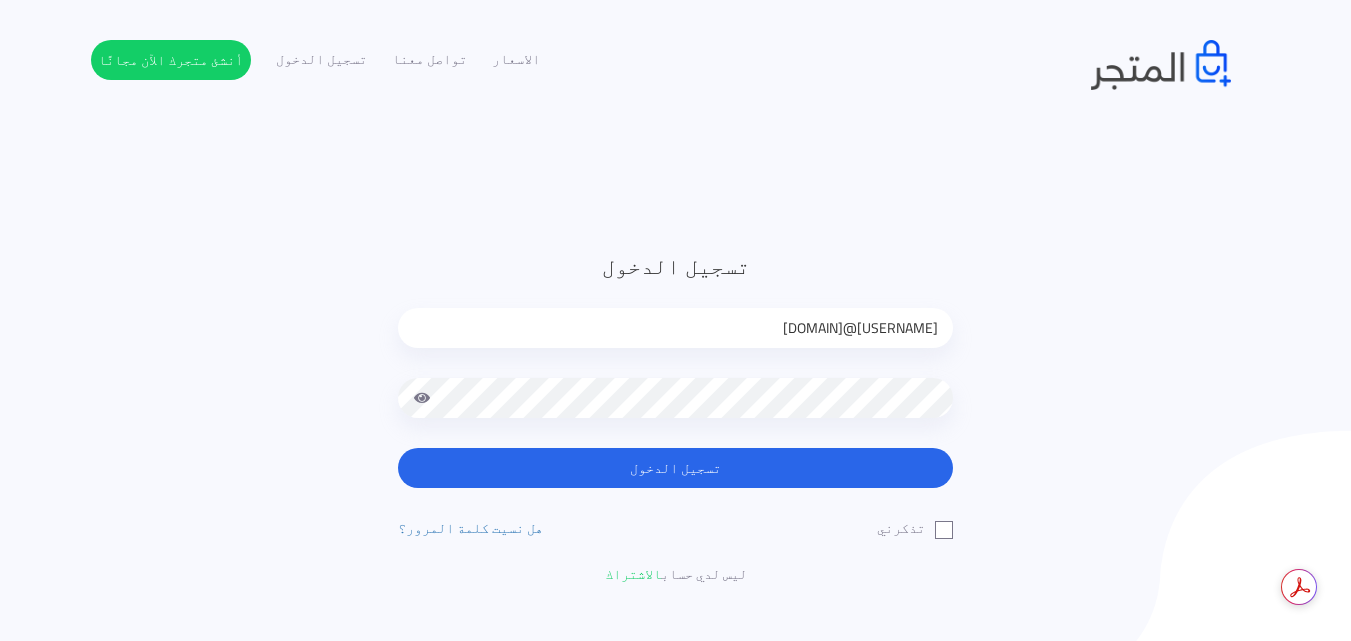 click on "تسجيل الدخول" at bounding box center (675, 468) 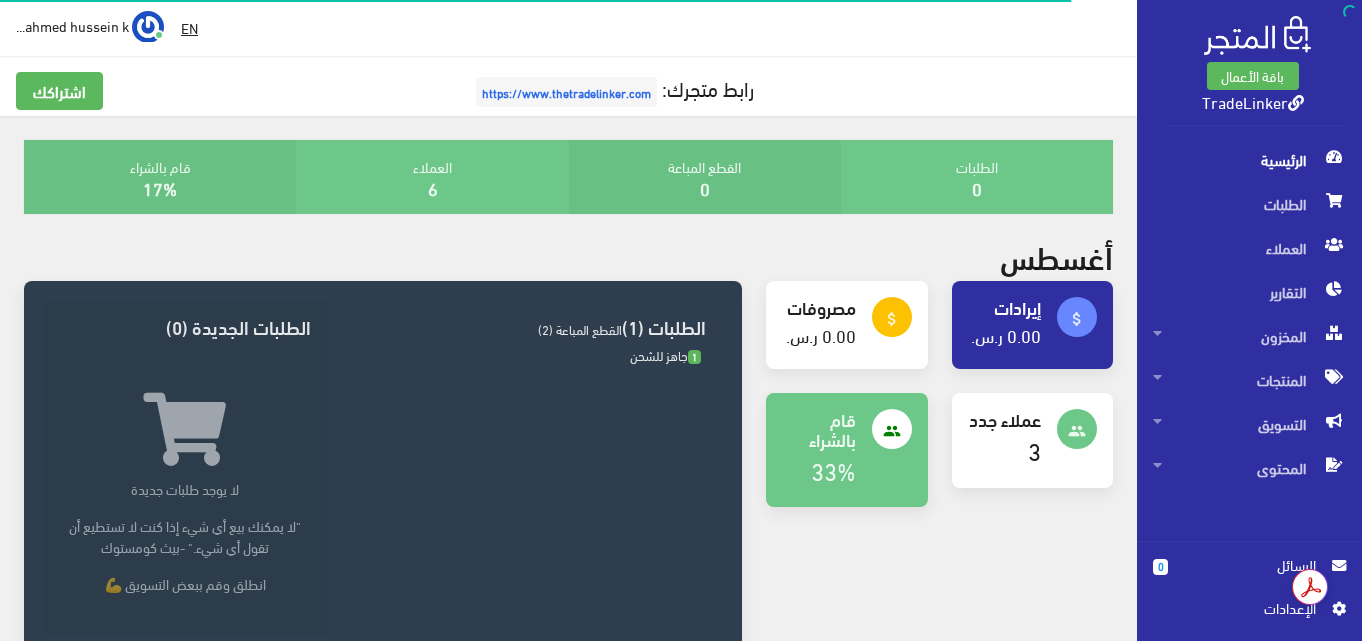 scroll, scrollTop: 0, scrollLeft: 0, axis: both 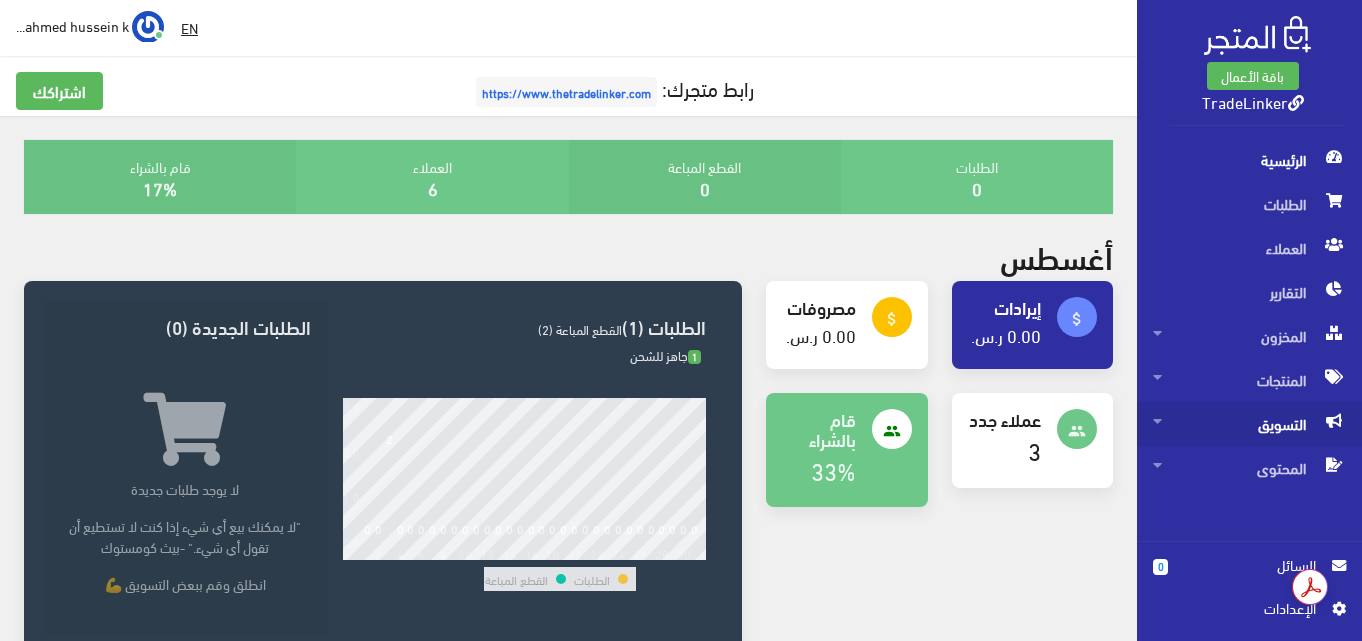 click on "التسويق" at bounding box center (1249, 424) 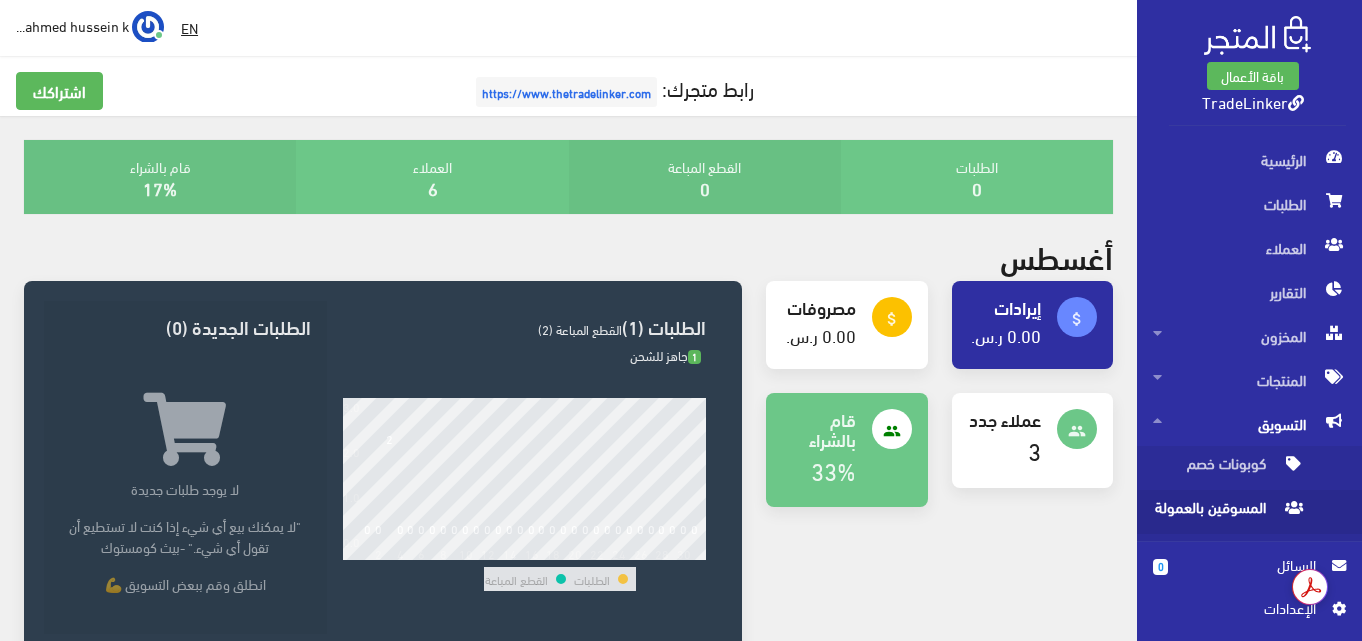 click on "المسوقين بالعمولة" at bounding box center [1229, 512] 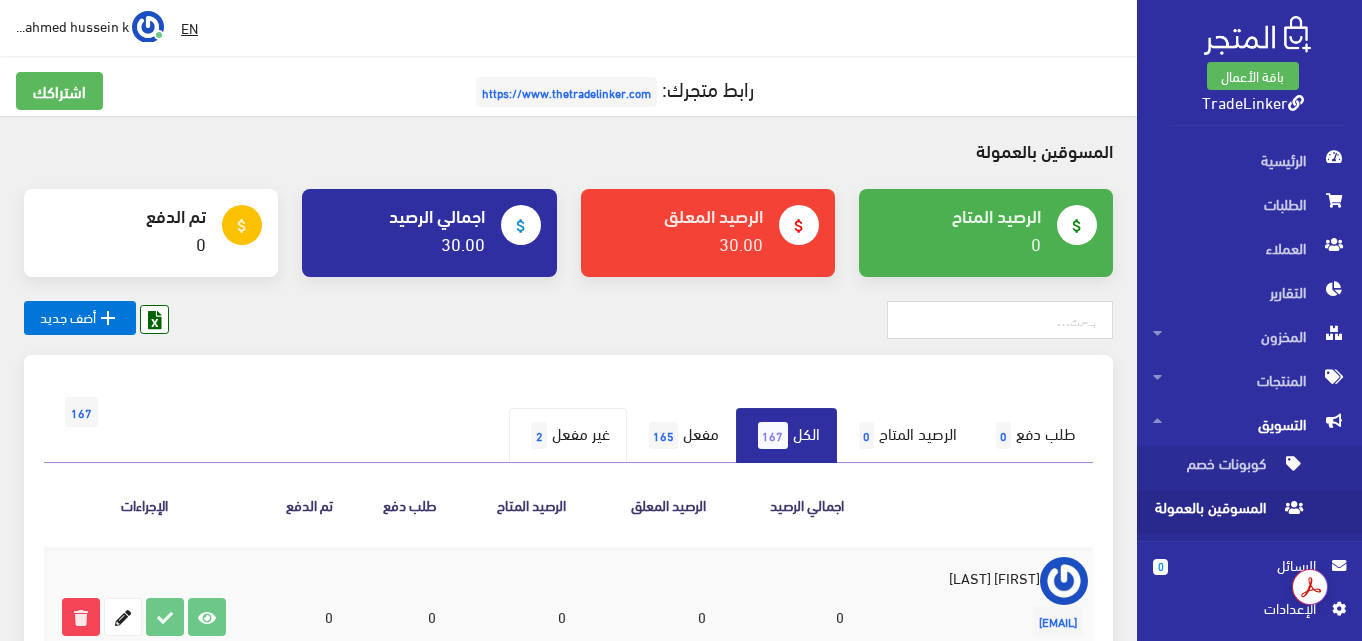 click on "2" at bounding box center (538, 436) 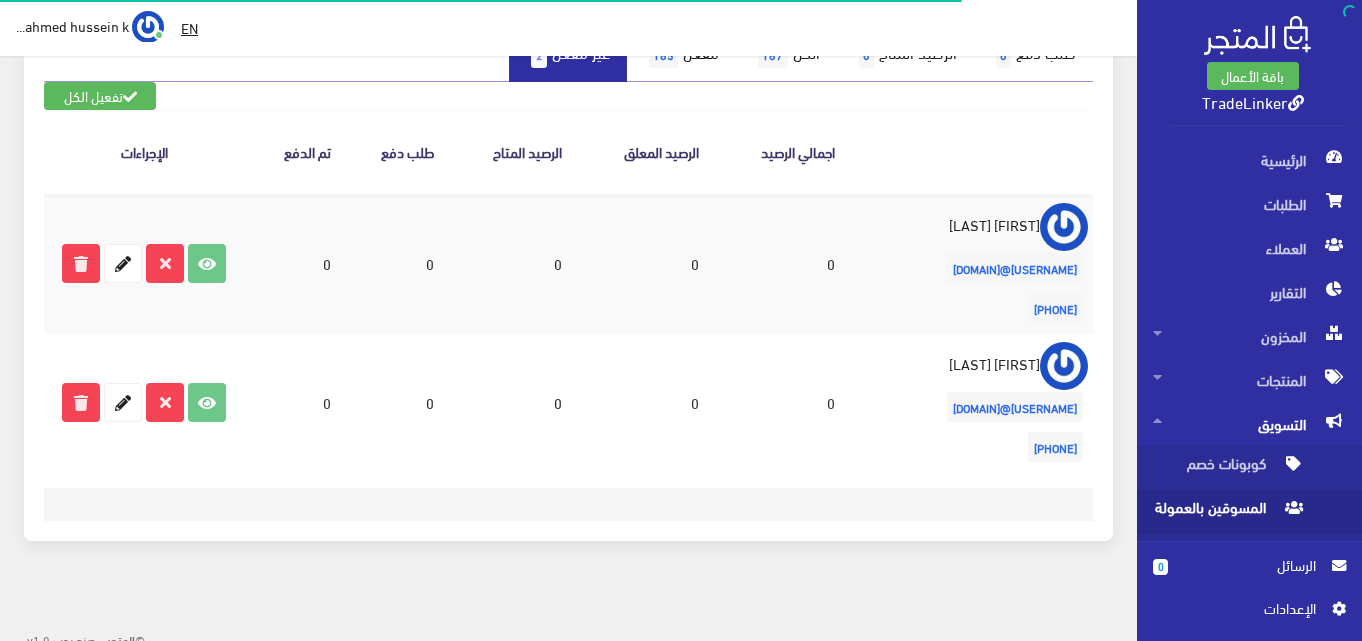 scroll, scrollTop: 392, scrollLeft: 0, axis: vertical 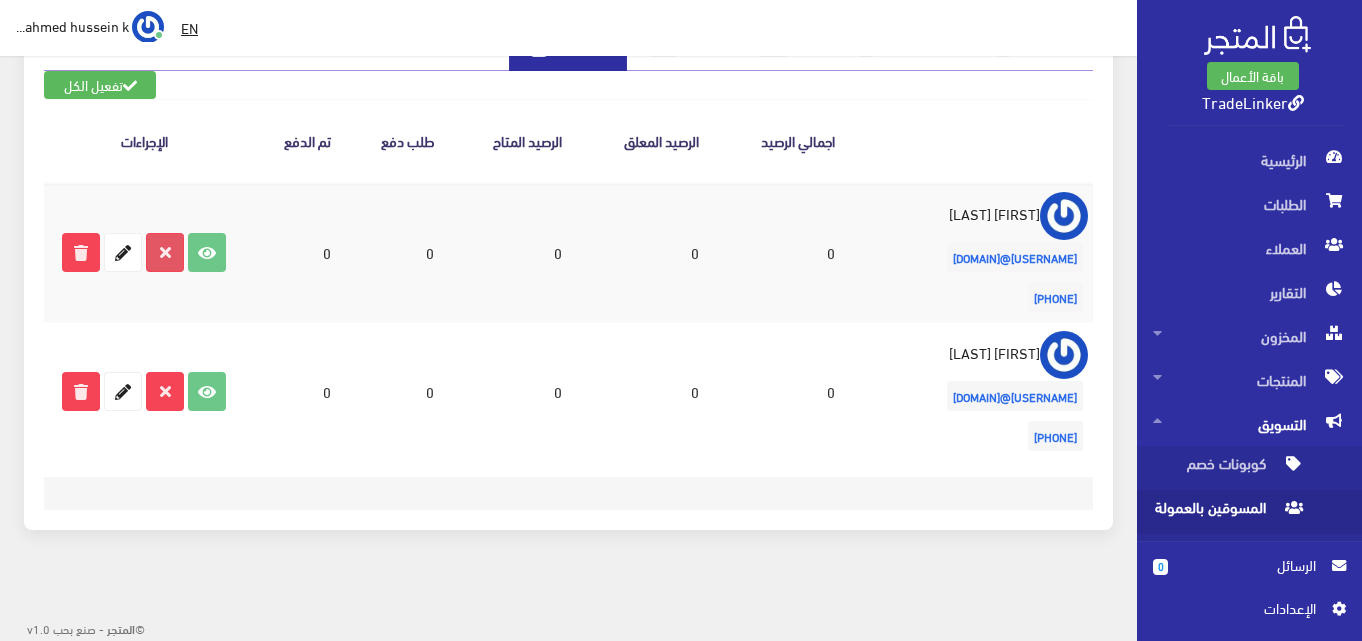 click at bounding box center [165, 252] 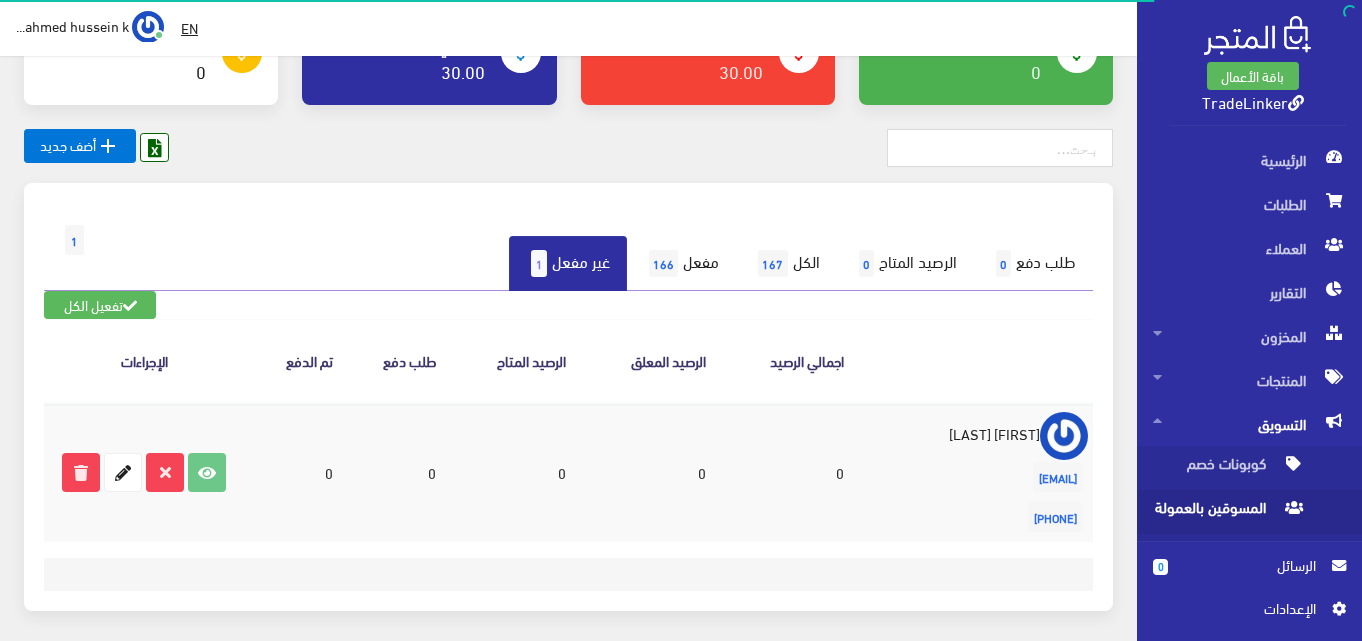 scroll, scrollTop: 253, scrollLeft: 0, axis: vertical 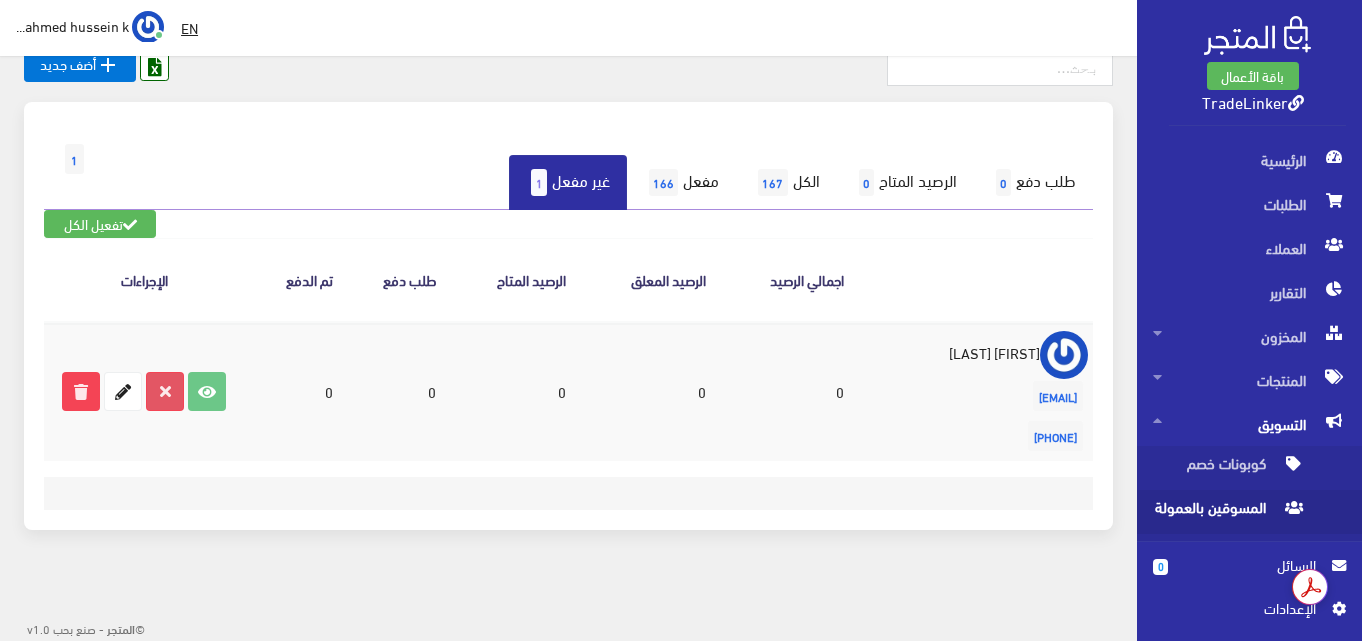 click at bounding box center (165, 391) 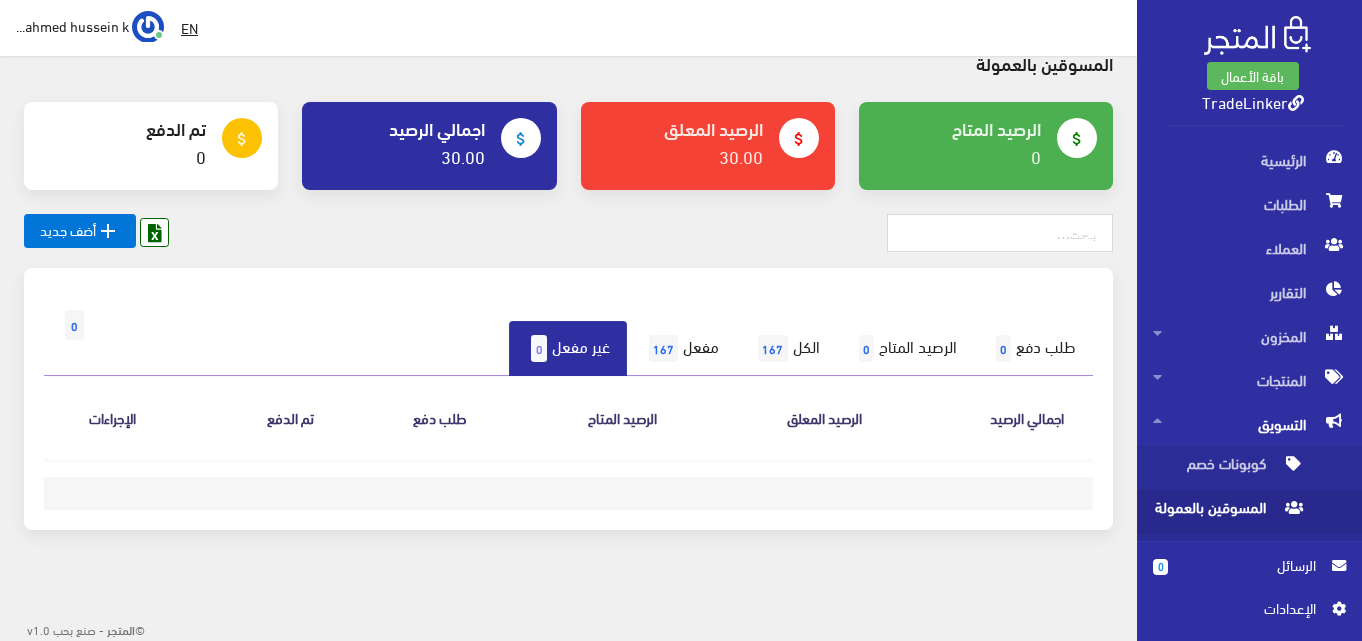 scroll, scrollTop: 88, scrollLeft: 0, axis: vertical 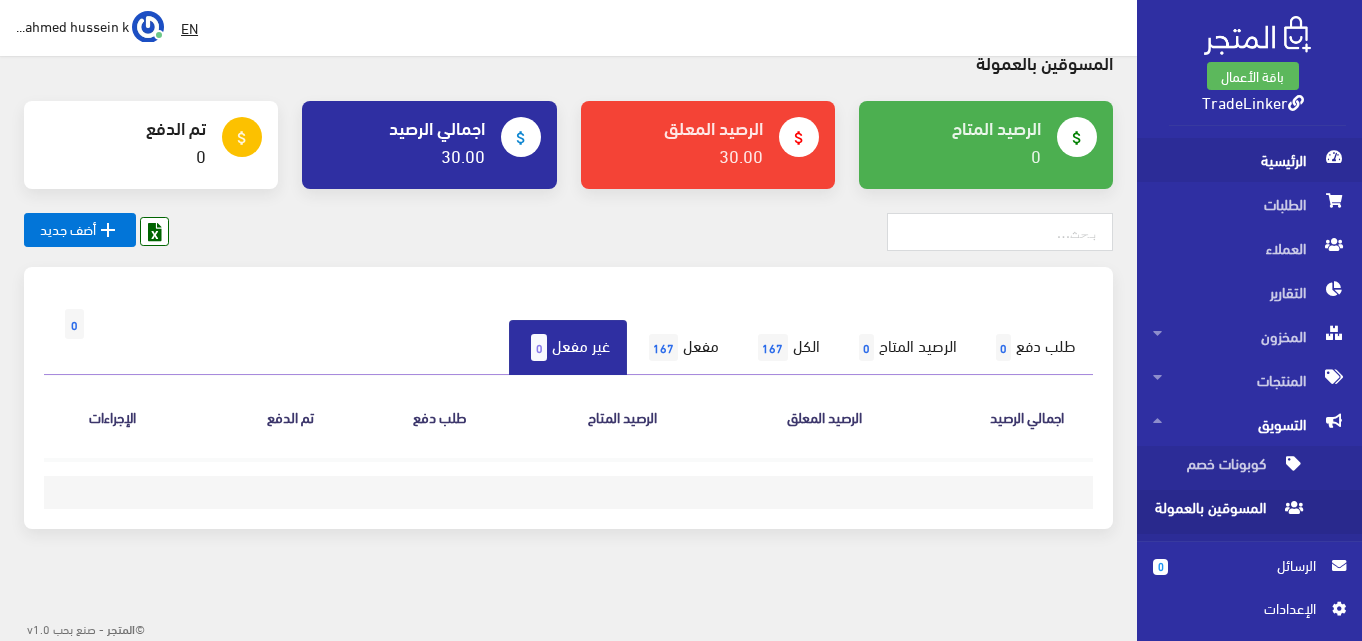 click on "الرئيسية" at bounding box center (1249, 160) 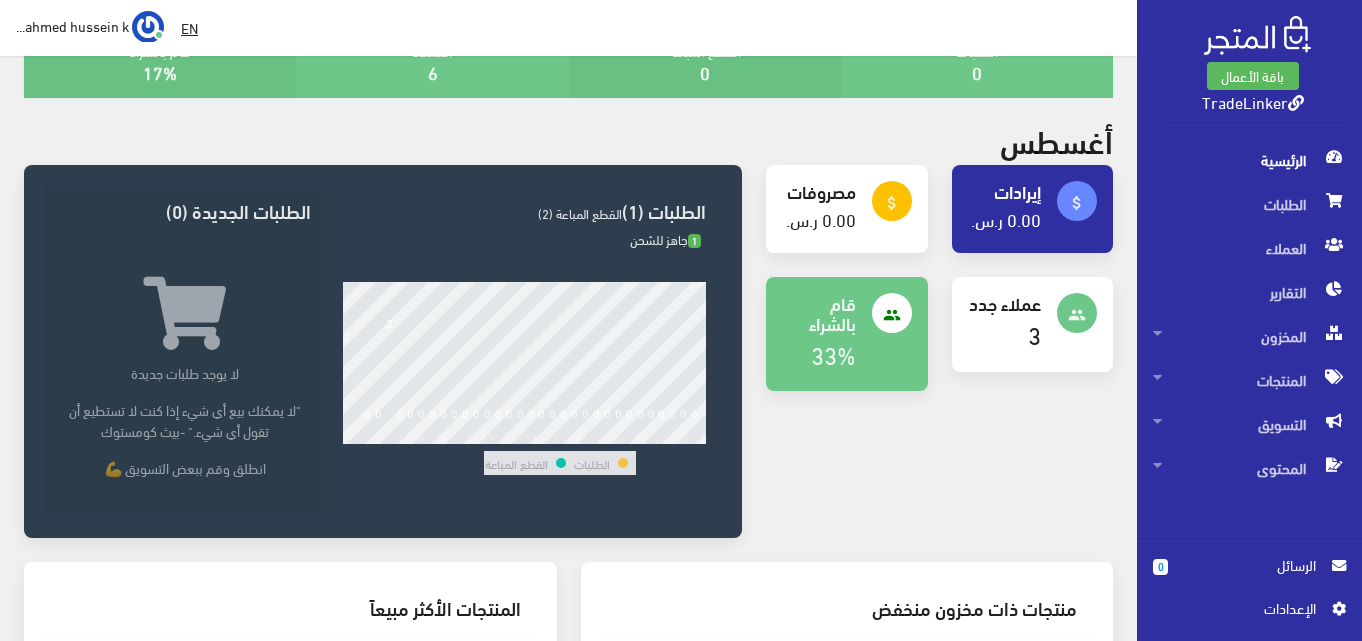 scroll, scrollTop: 0, scrollLeft: 0, axis: both 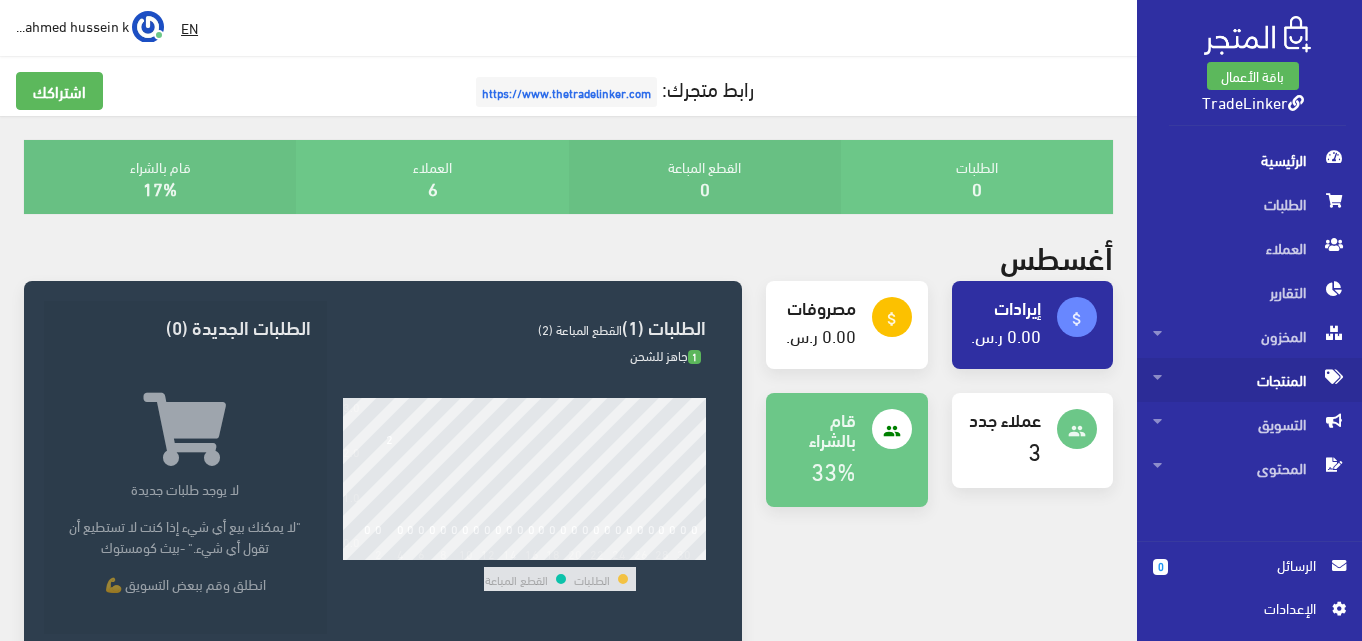 click on "المنتجات" at bounding box center [1249, 380] 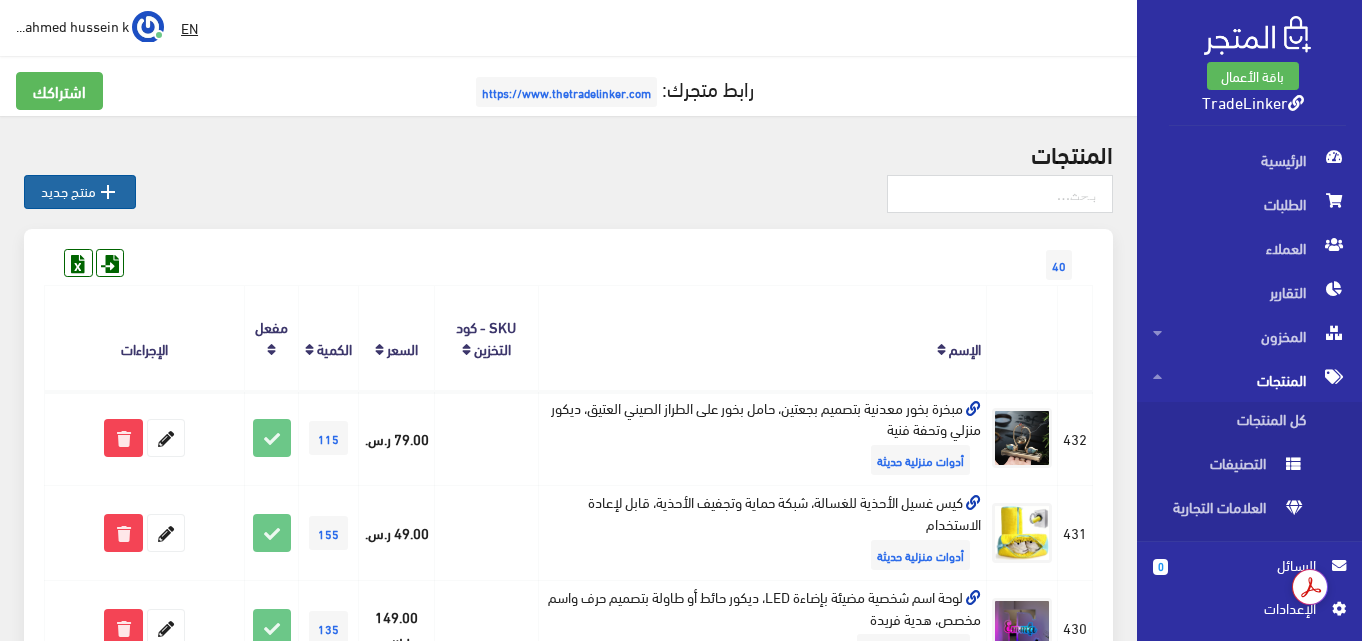click on "" at bounding box center [108, 192] 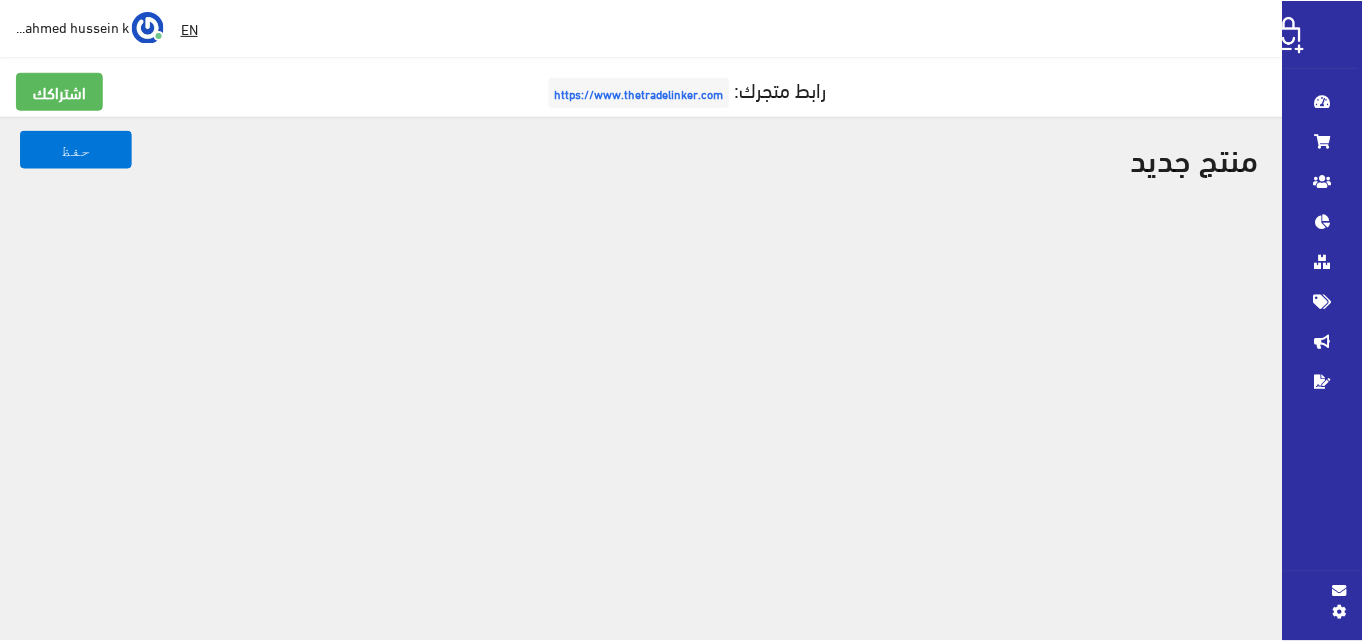scroll, scrollTop: 0, scrollLeft: 0, axis: both 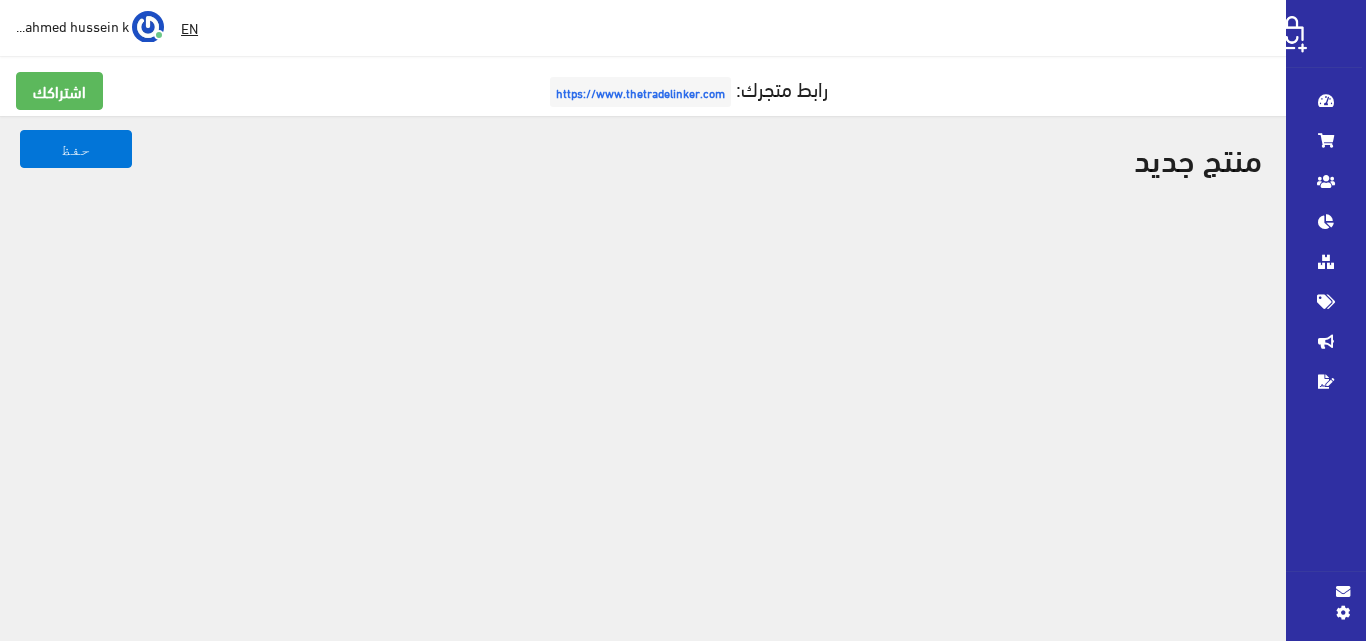 select 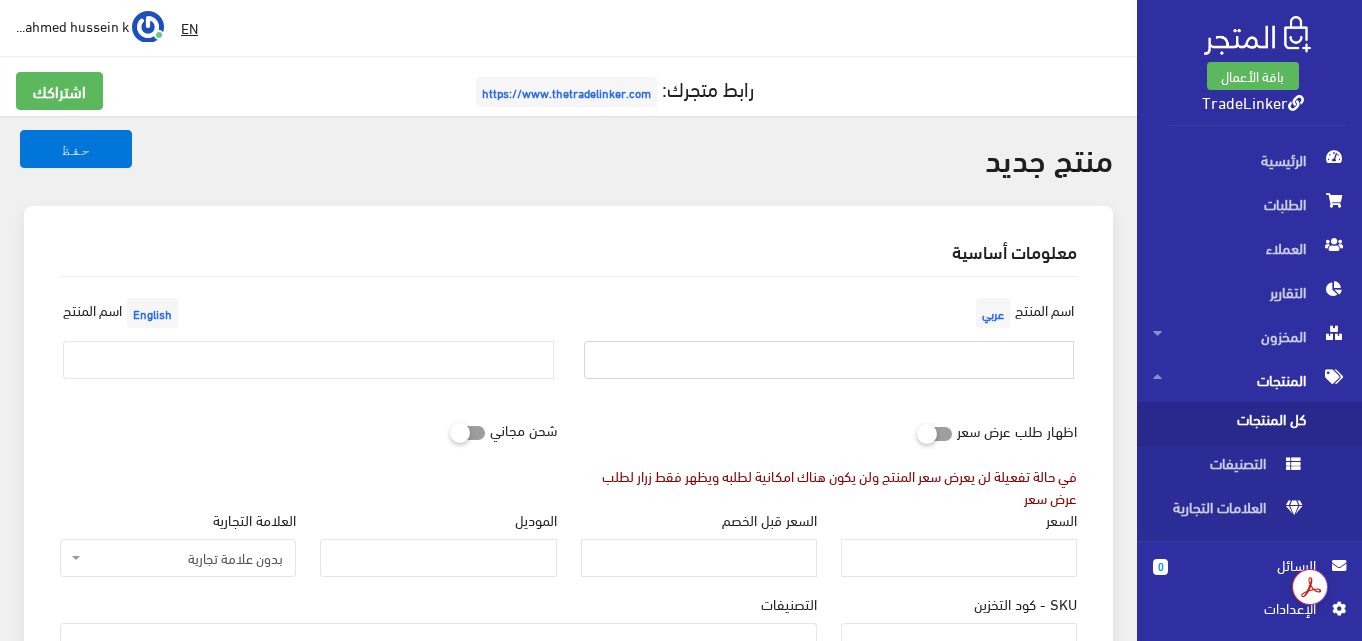 paste on "فواحة عطرية إلكترونية مع إضاءة ليلية، معطر جو أوتوماتيكي للمنزل والمكتب والسيارة" 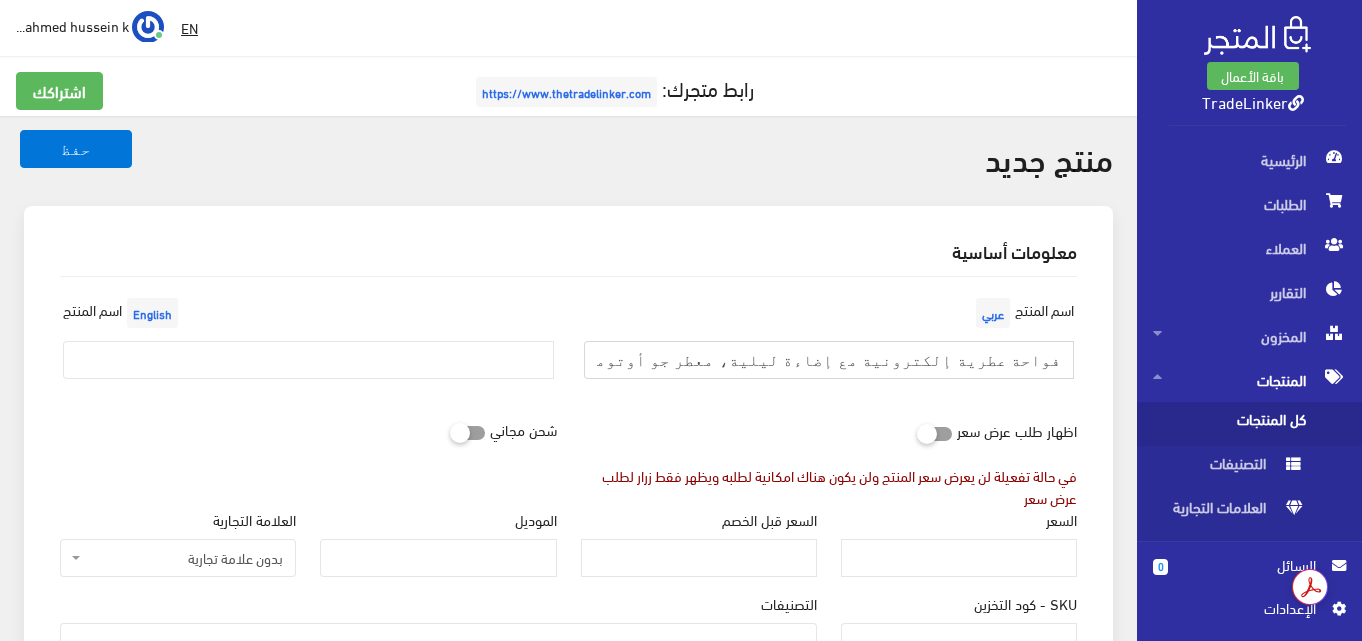 scroll, scrollTop: 0, scrollLeft: -90, axis: horizontal 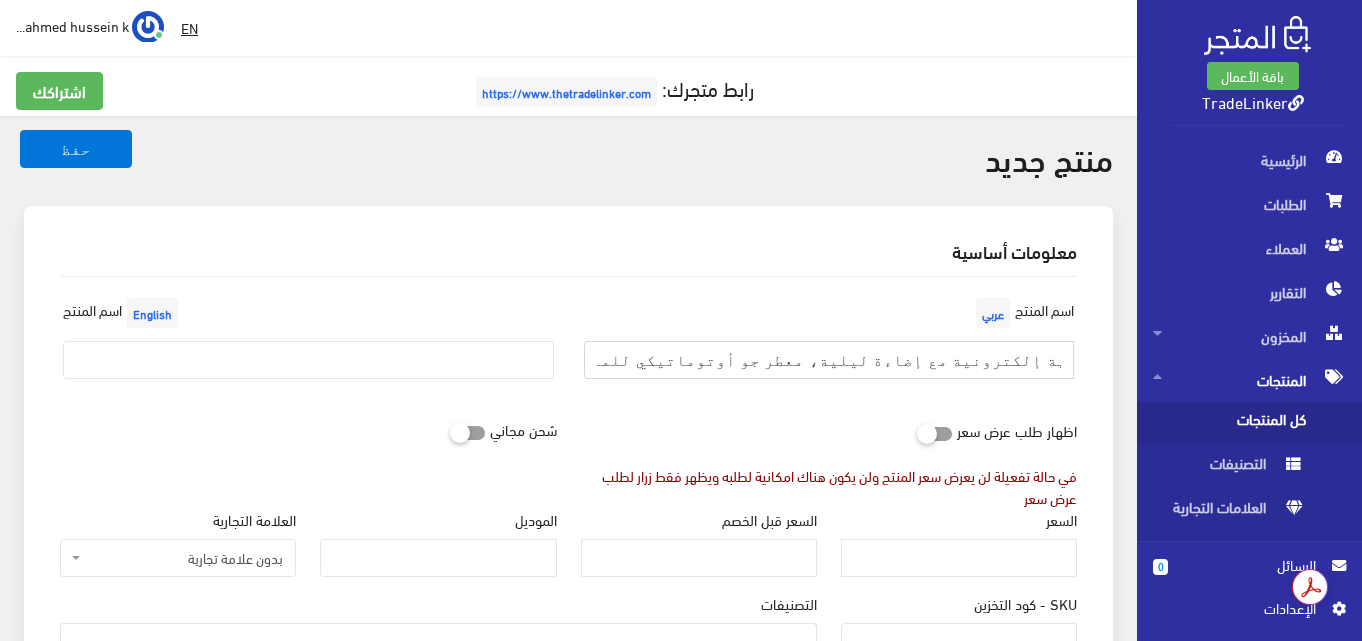 type on "فواحة عطرية إلكترونية مع إضاءة ليلية، معطر جو أوتوماتيكي للمنزل والمكتب والسيارة" 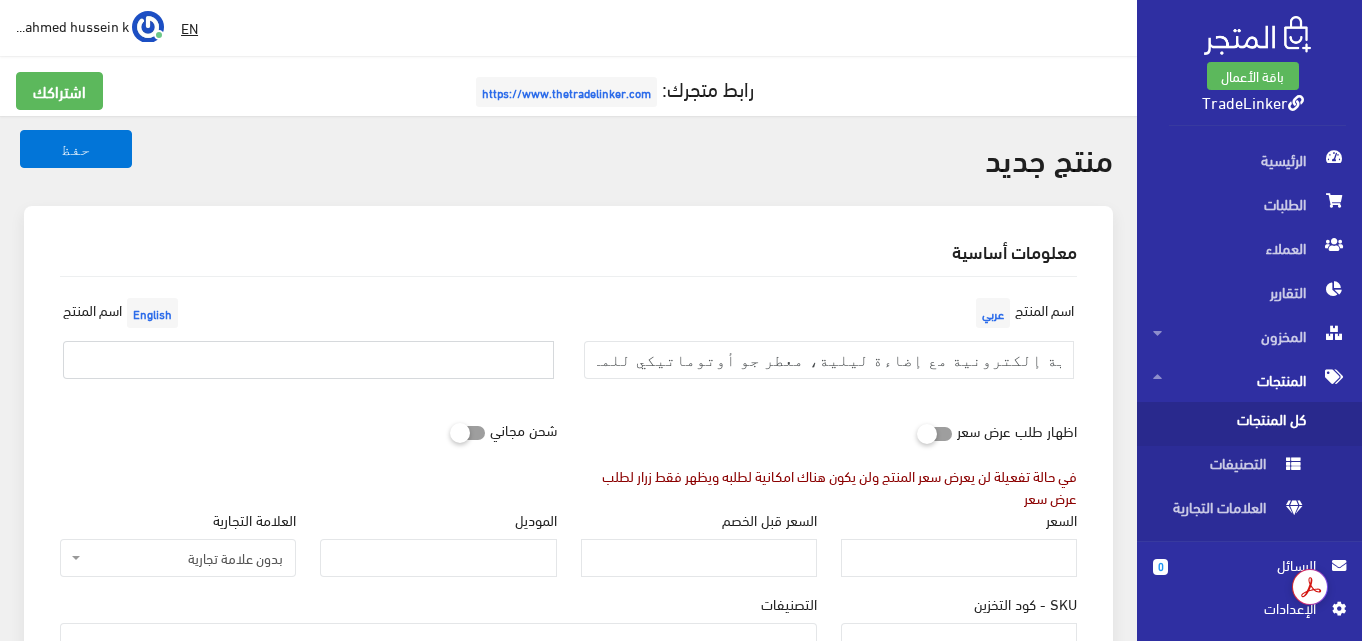scroll, scrollTop: 0, scrollLeft: 0, axis: both 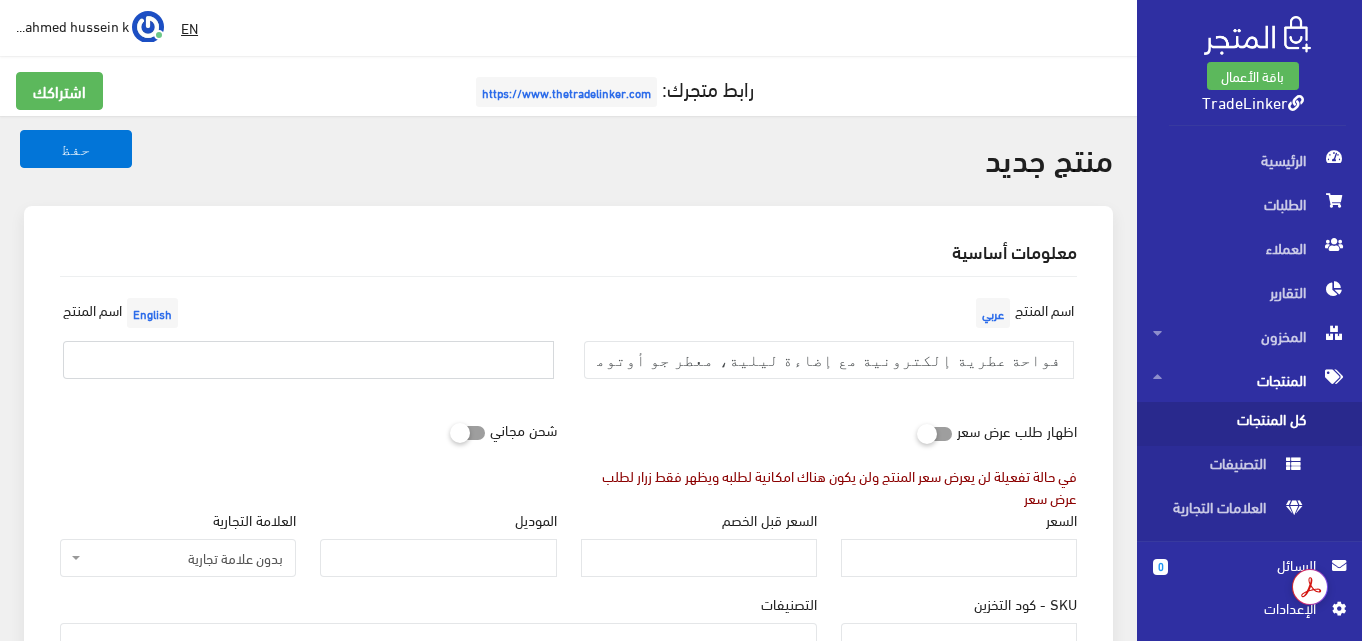 paste on "فواحة عطرية إلكترونية مع إضاءة ليلية، معطر جو أوتوماتيكي للمنزل والمكتب والسيارة" 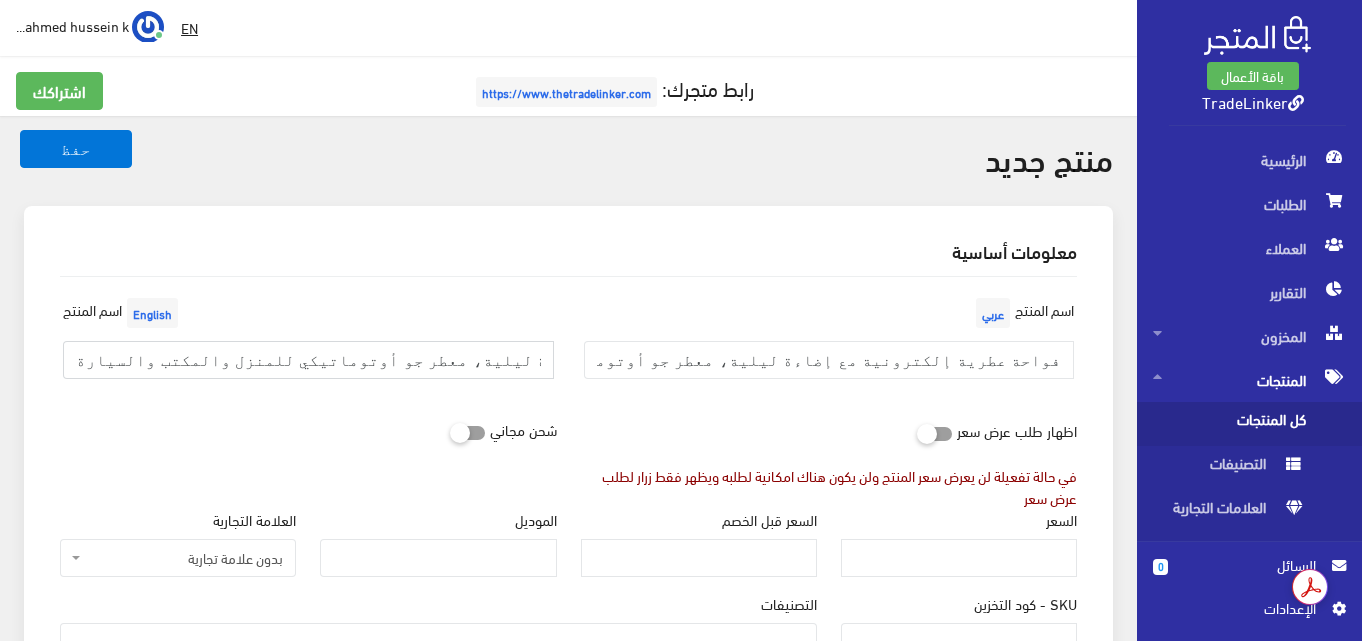 scroll, scrollTop: 0, scrollLeft: 90, axis: horizontal 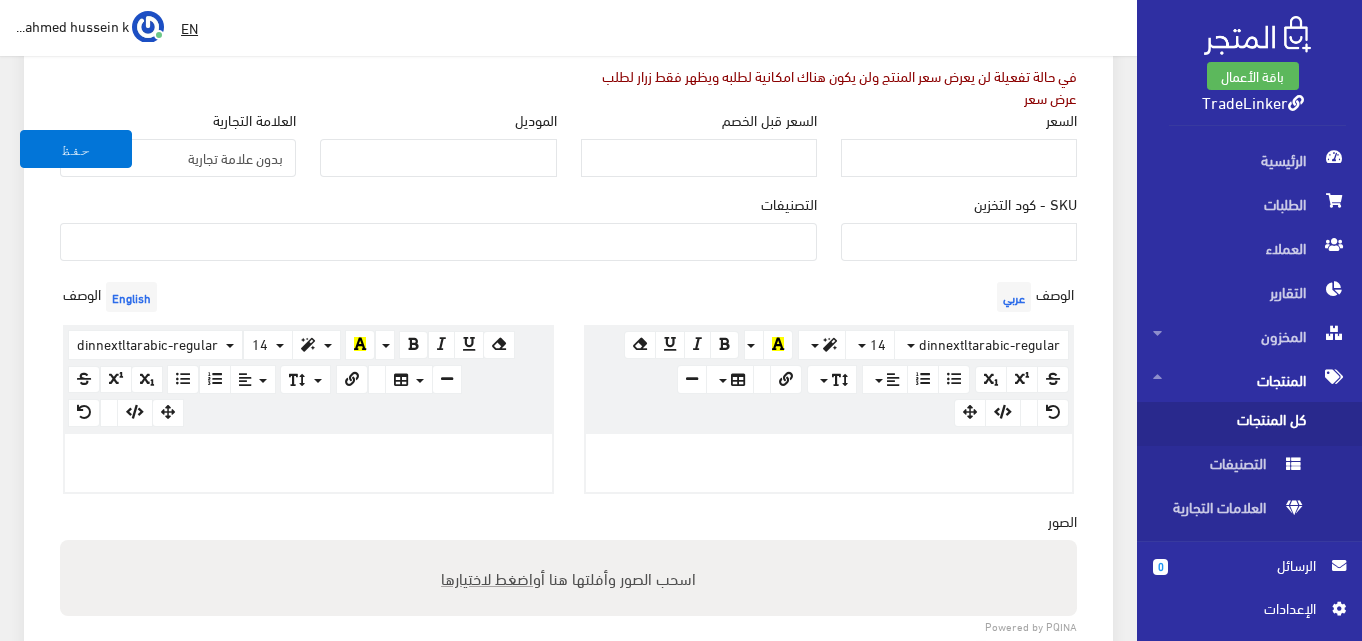 type on "فواحة عطرية إلكترونية مع إضاءة ليلية، معطر جو أوتوماتيكي للمنزل والمكتب والسيارة" 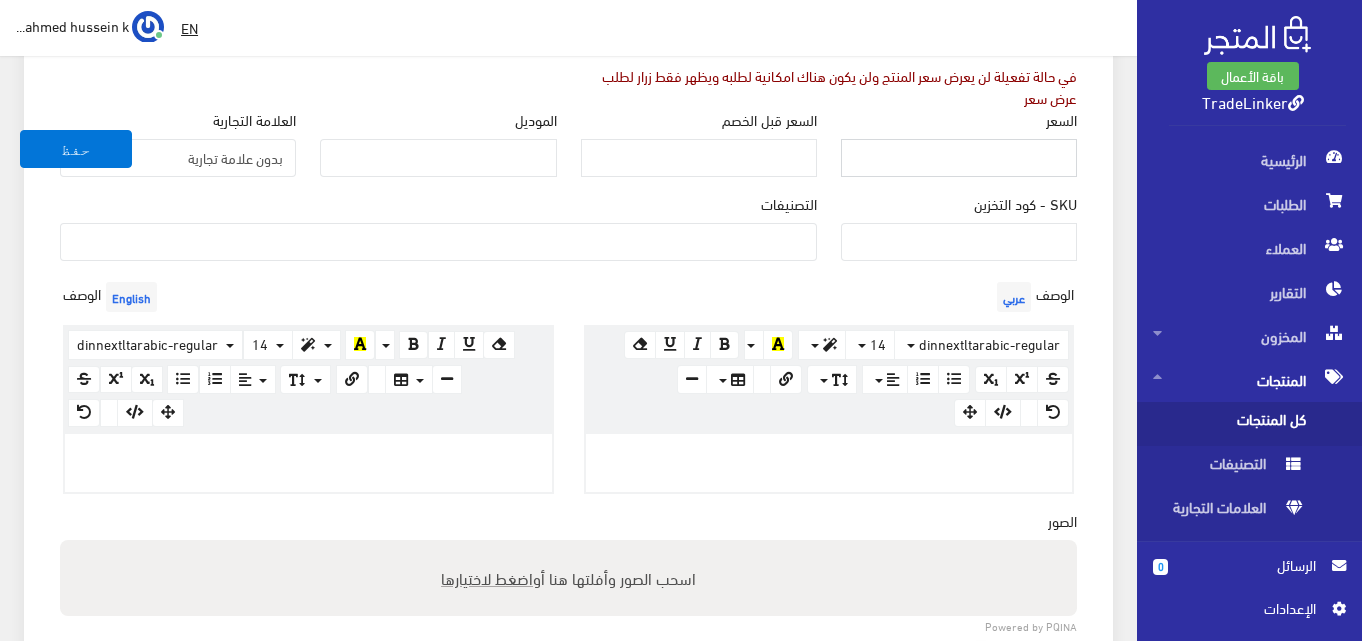 click on "السعر" at bounding box center [959, 158] 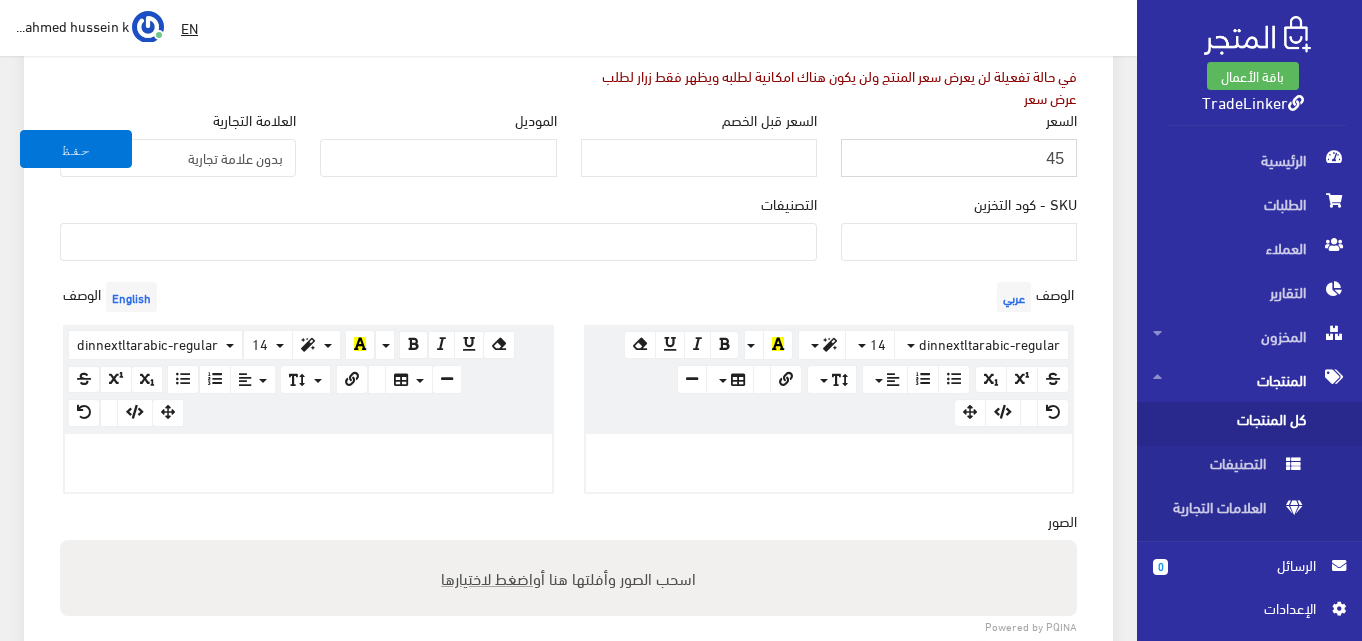 type on "45" 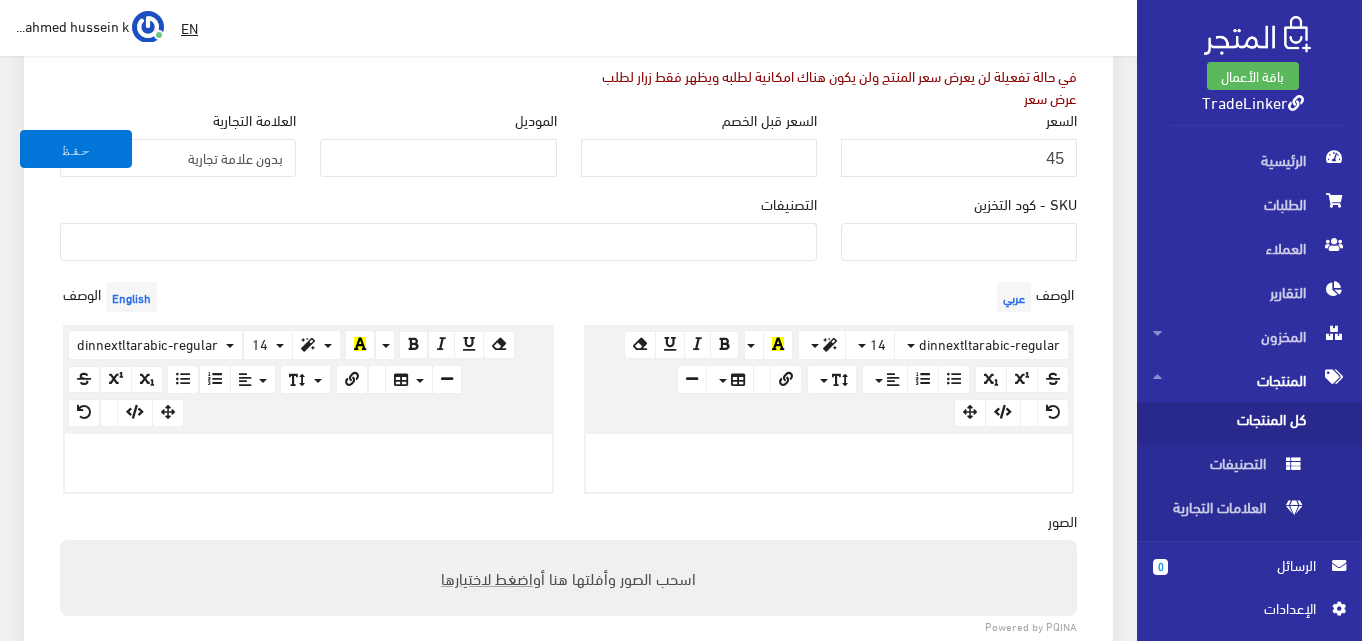 drag, startPoint x: 806, startPoint y: 104, endPoint x: 806, endPoint y: 170, distance: 66 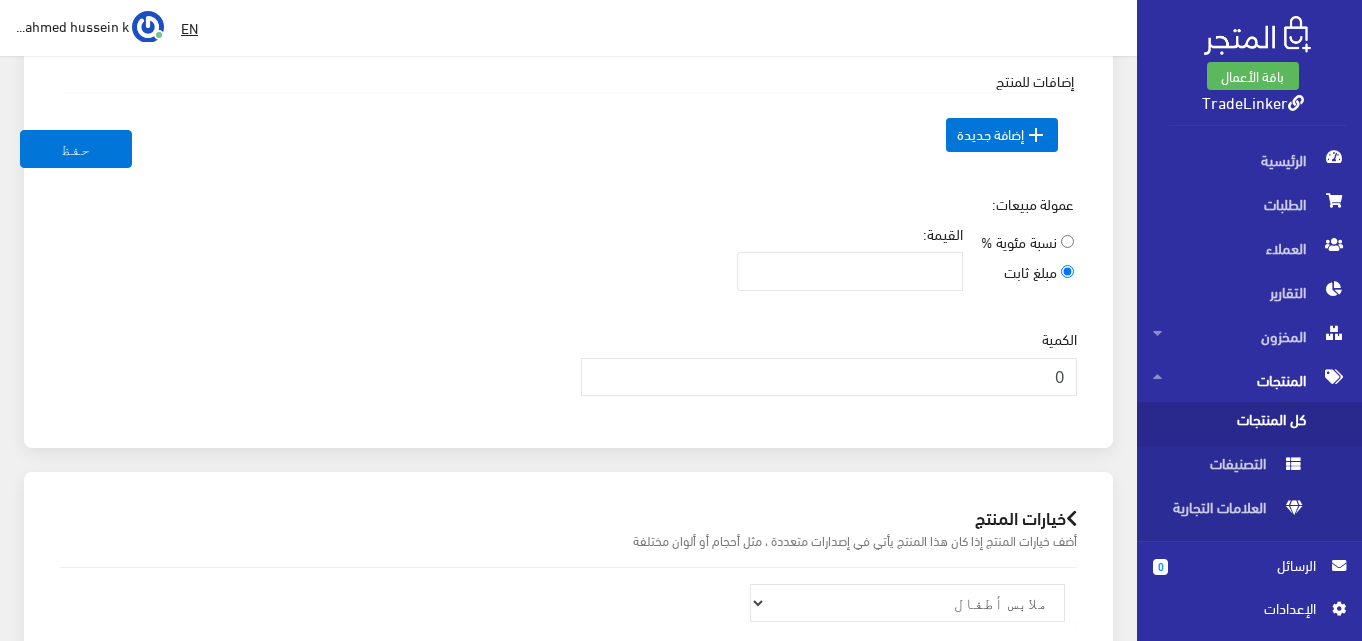 scroll, scrollTop: 1100, scrollLeft: 0, axis: vertical 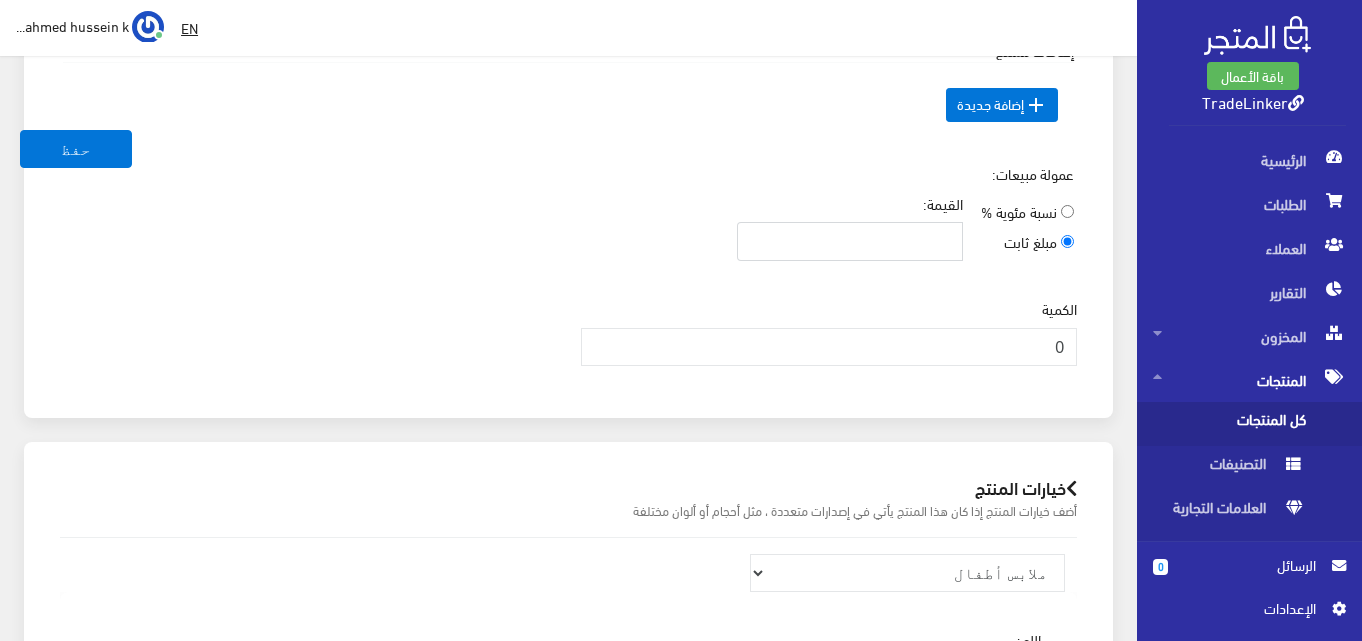 click on "القيمة:" at bounding box center [850, 241] 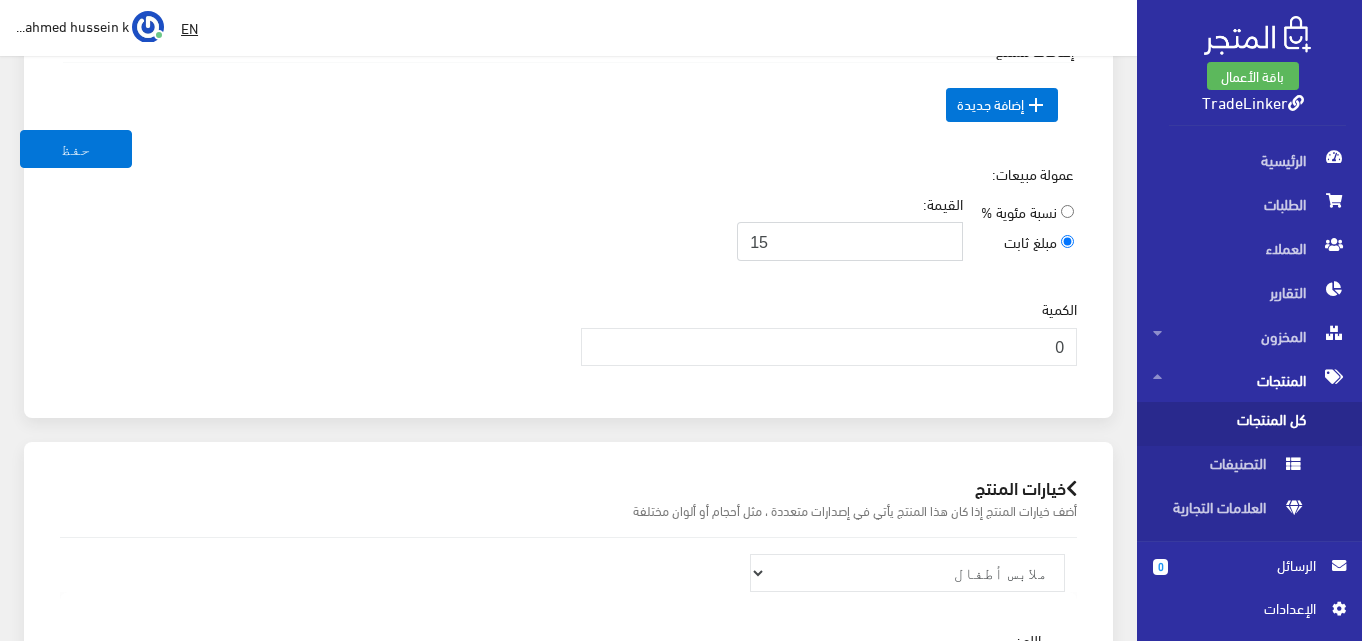 type on "15" 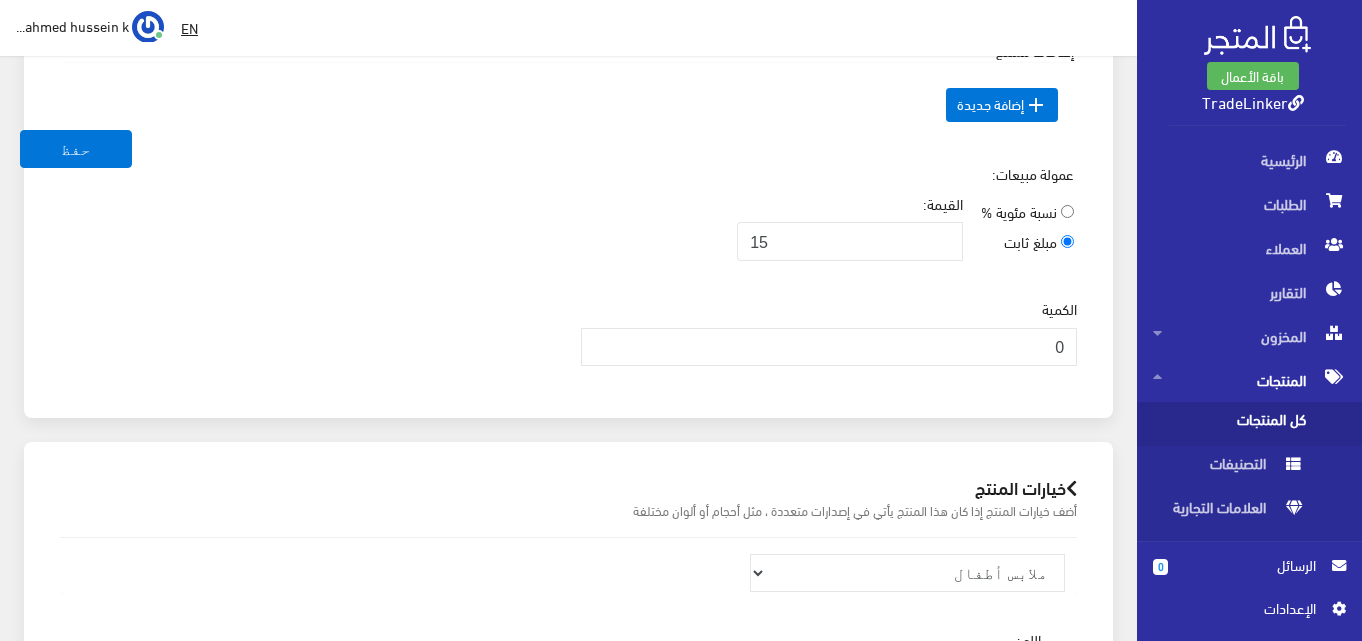 drag, startPoint x: 1053, startPoint y: 314, endPoint x: 1040, endPoint y: 342, distance: 30.870699 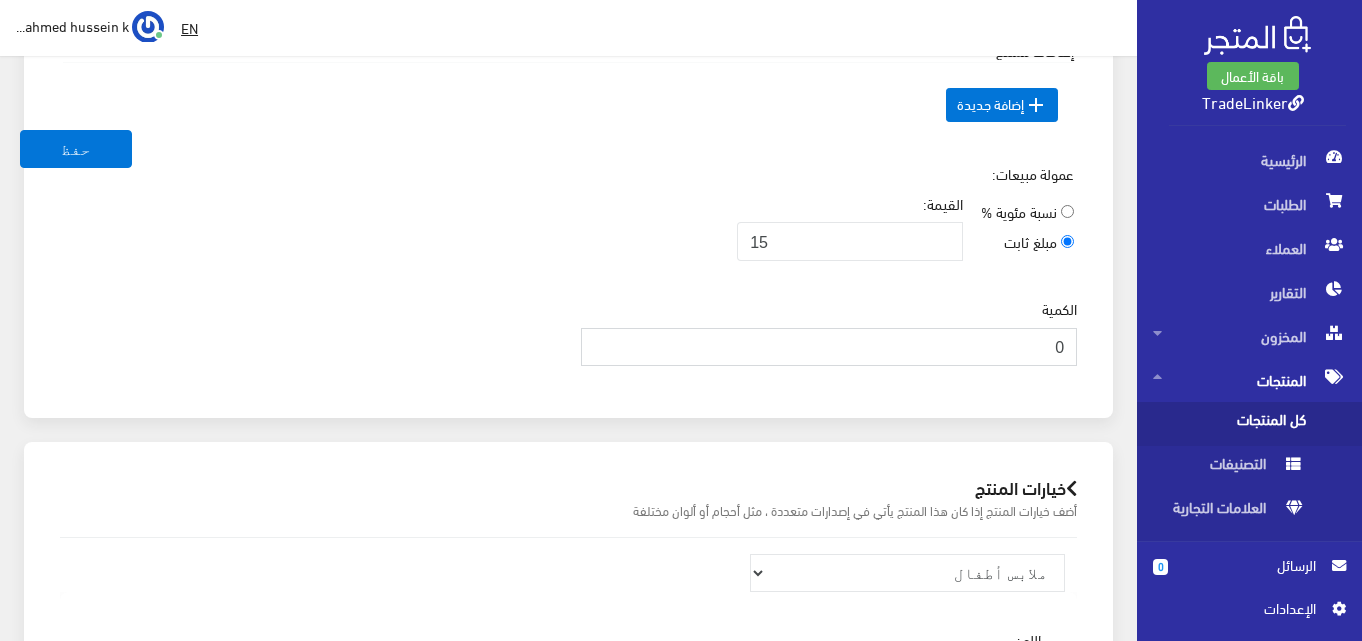 click on "0" at bounding box center [829, 347] 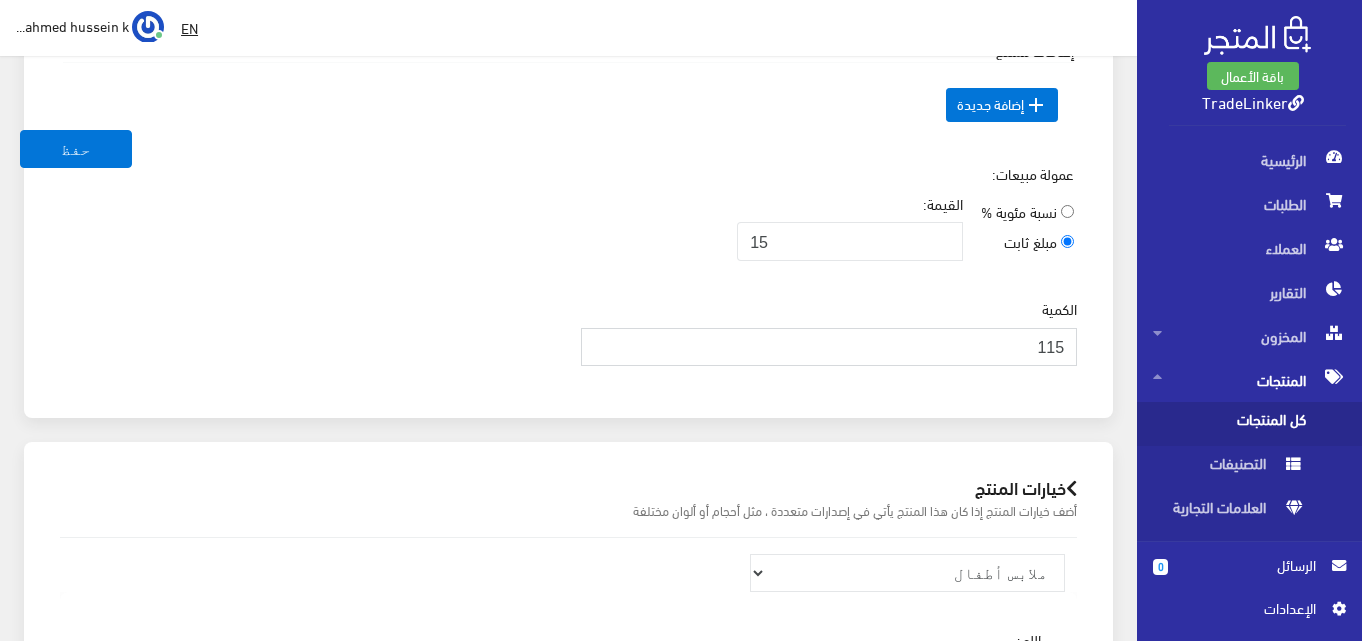 type on "115" 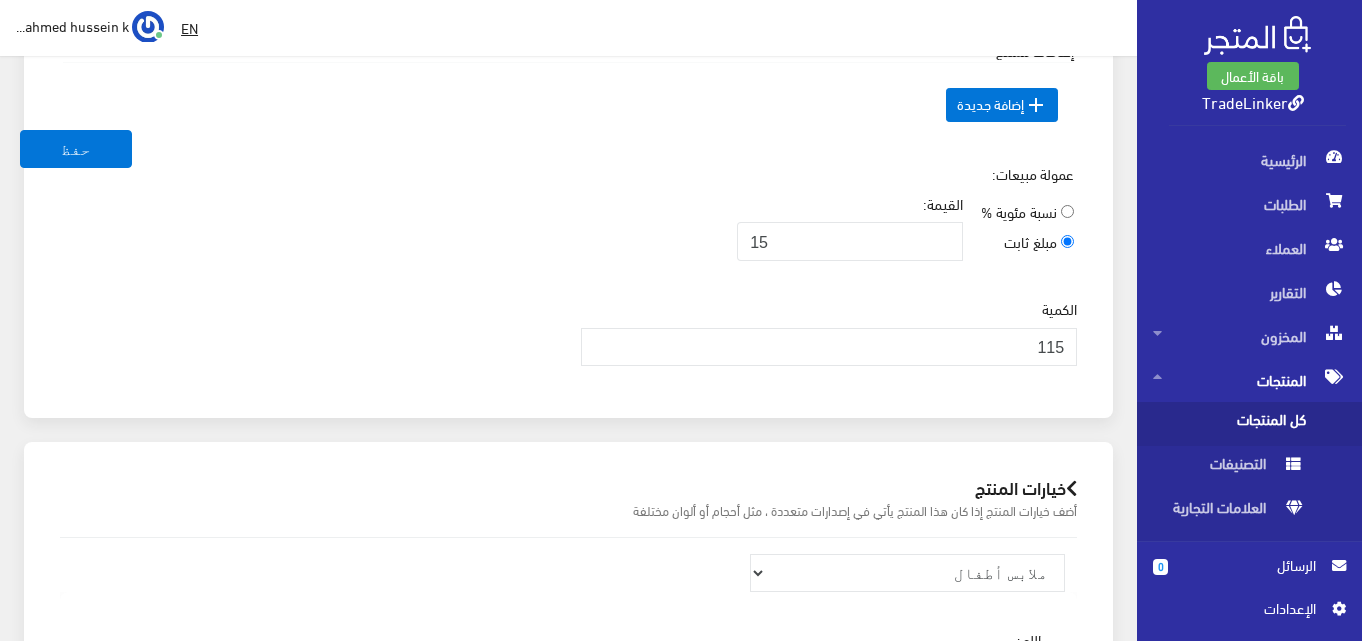 click on "معلومات أساسية
اسم المنتج  عربي
فواحة عطرية إلكترونية مع إضاءة ليلية، معطر جو أوتوماتيكي للمنزل والمكتب والسيارة
اسم المنتج  English
فواحة عطرية إلكترونية مع إضاءة ليلية، معطر جو أوتوماتيكي للمنزل والمكتب والسيارة
اظهار طلب عرض سعر" at bounding box center (568, -238) 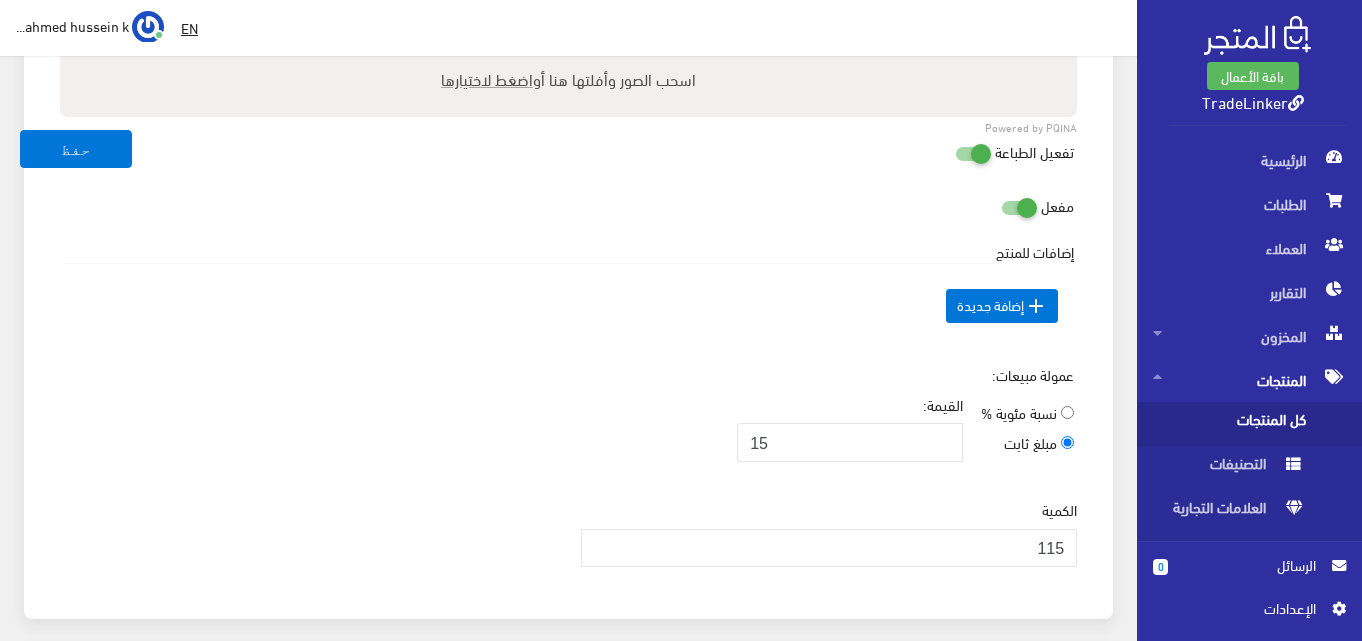 scroll, scrollTop: 778, scrollLeft: 0, axis: vertical 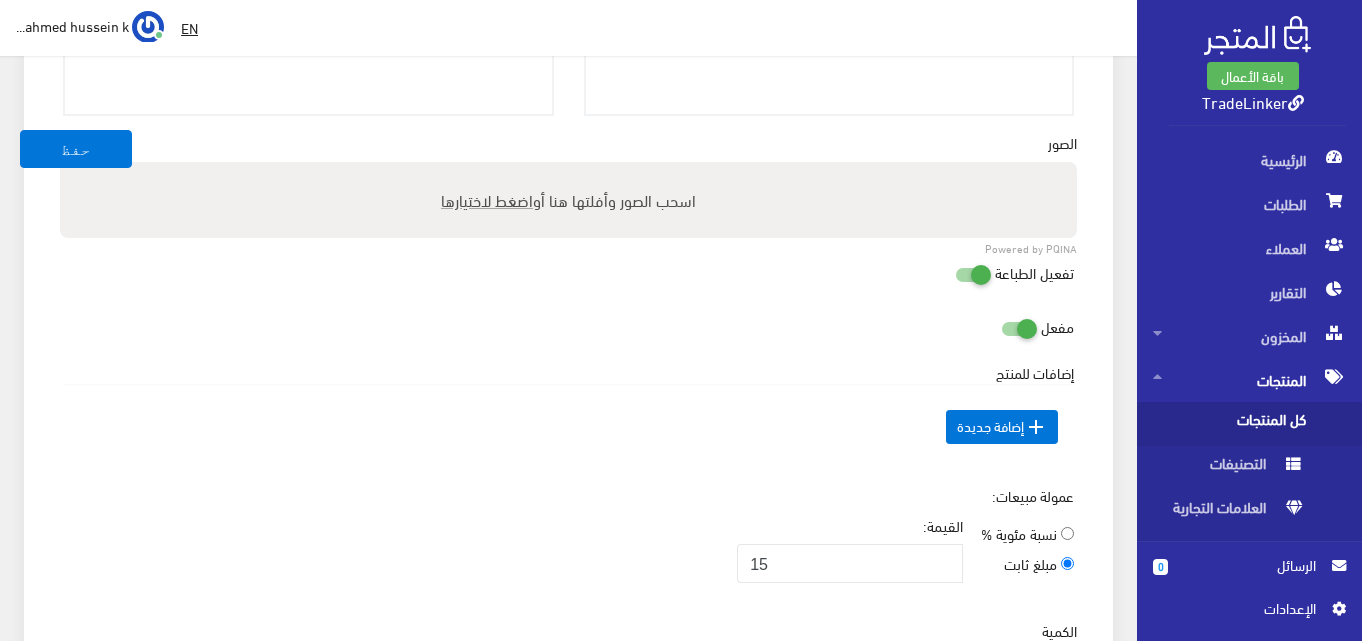 click at bounding box center (955, 274) 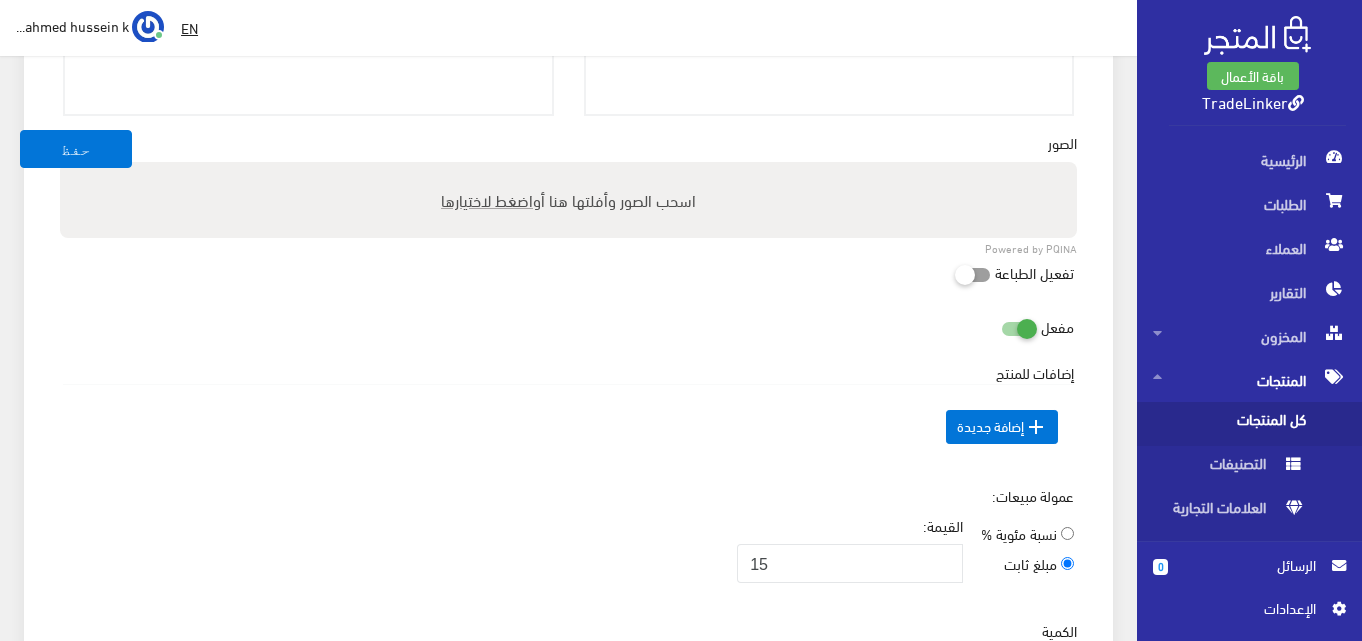 click on "اسحب الصور وأفلتها هنا أو  اضغط لاختيارها" at bounding box center (568, 200) 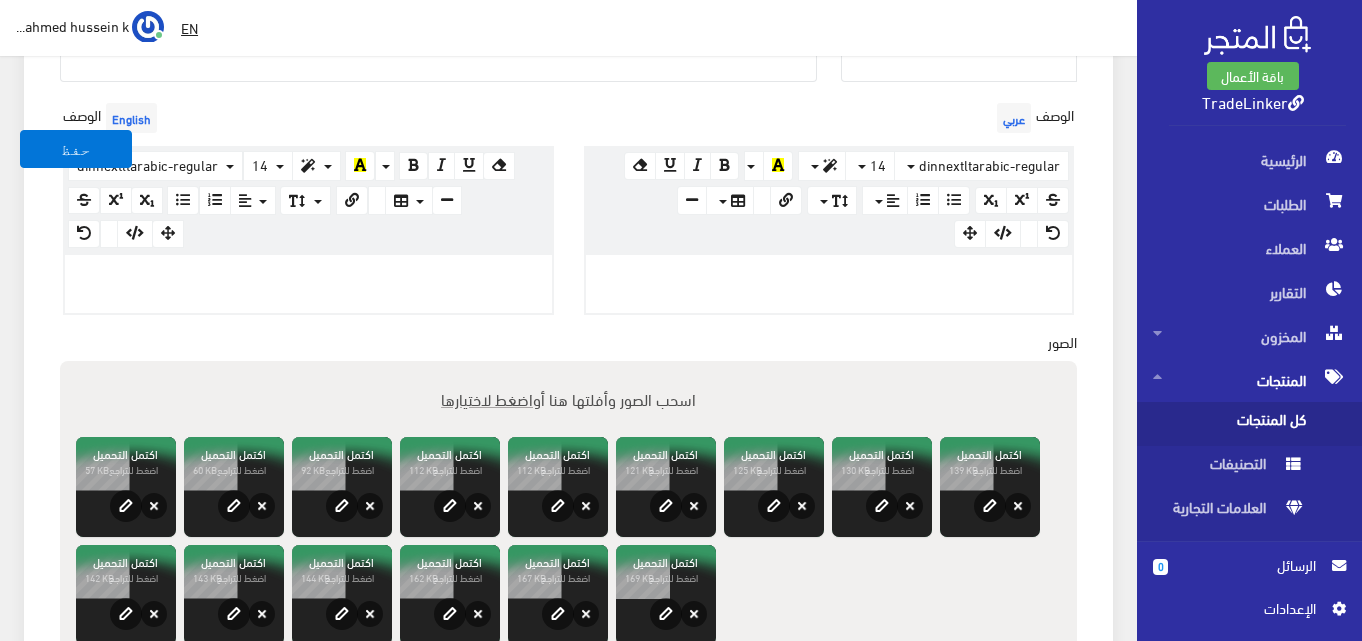 scroll, scrollTop: 578, scrollLeft: 0, axis: vertical 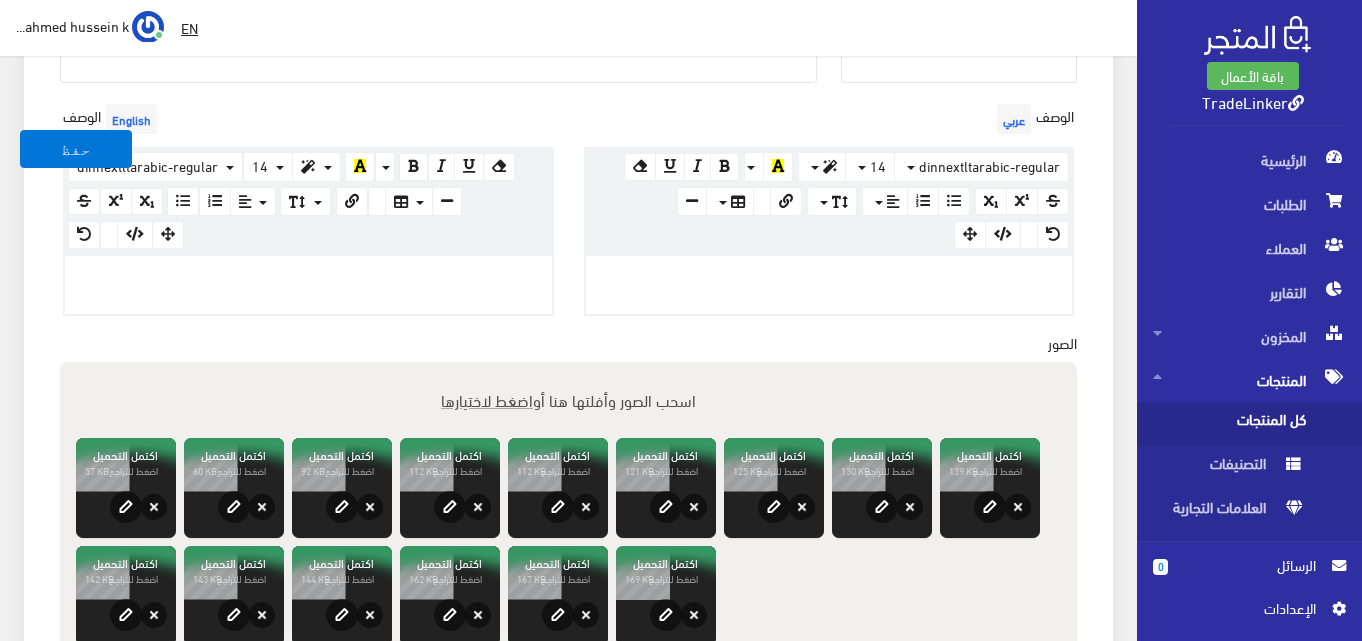 paste 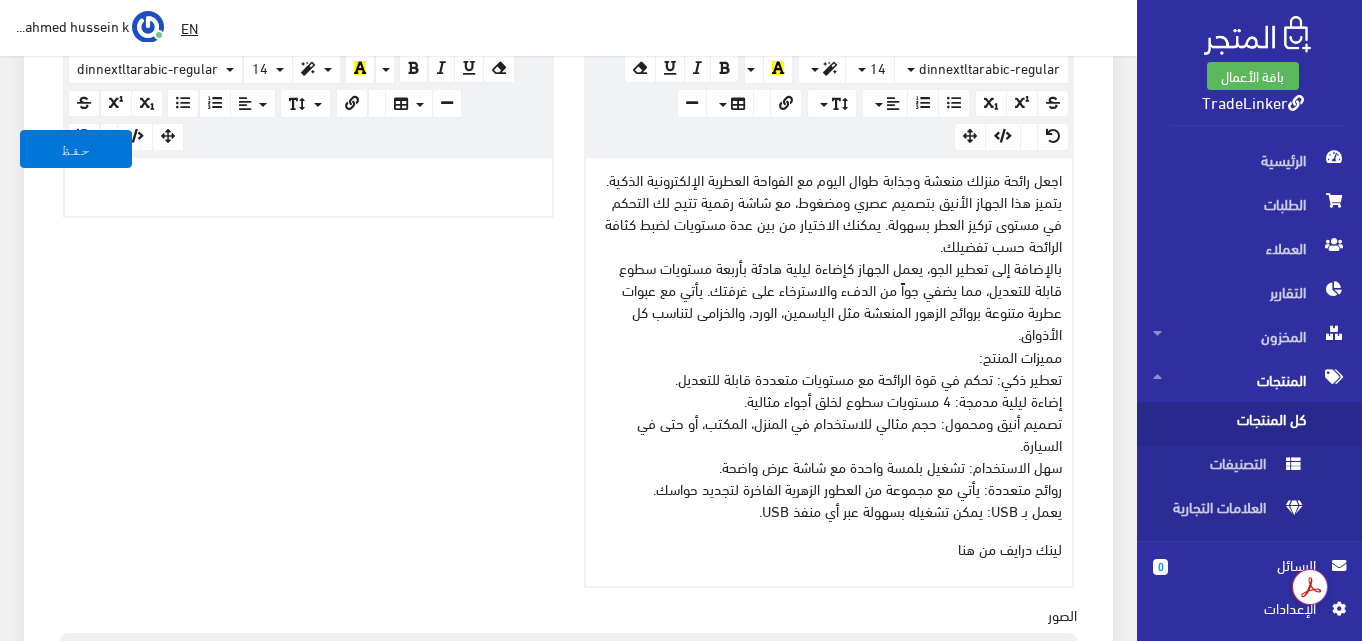 drag, startPoint x: 948, startPoint y: 528, endPoint x: 998, endPoint y: 528, distance: 50 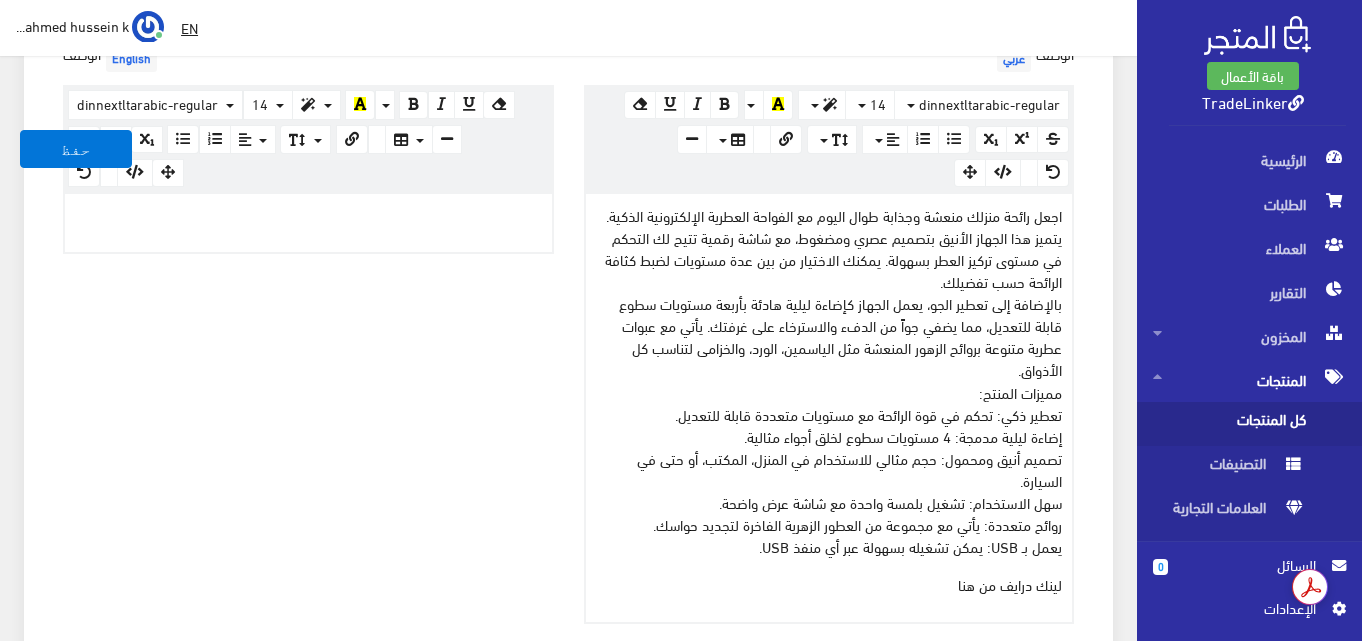 scroll, scrollTop: 376, scrollLeft: 0, axis: vertical 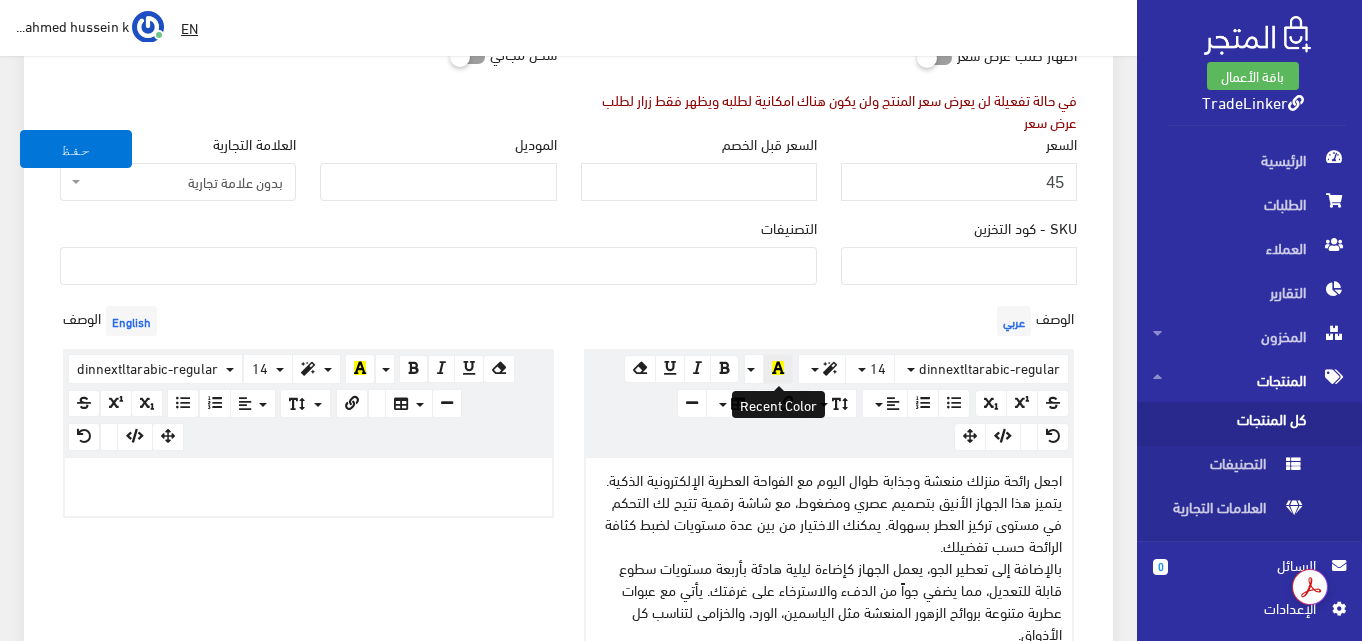 click at bounding box center (778, 368) 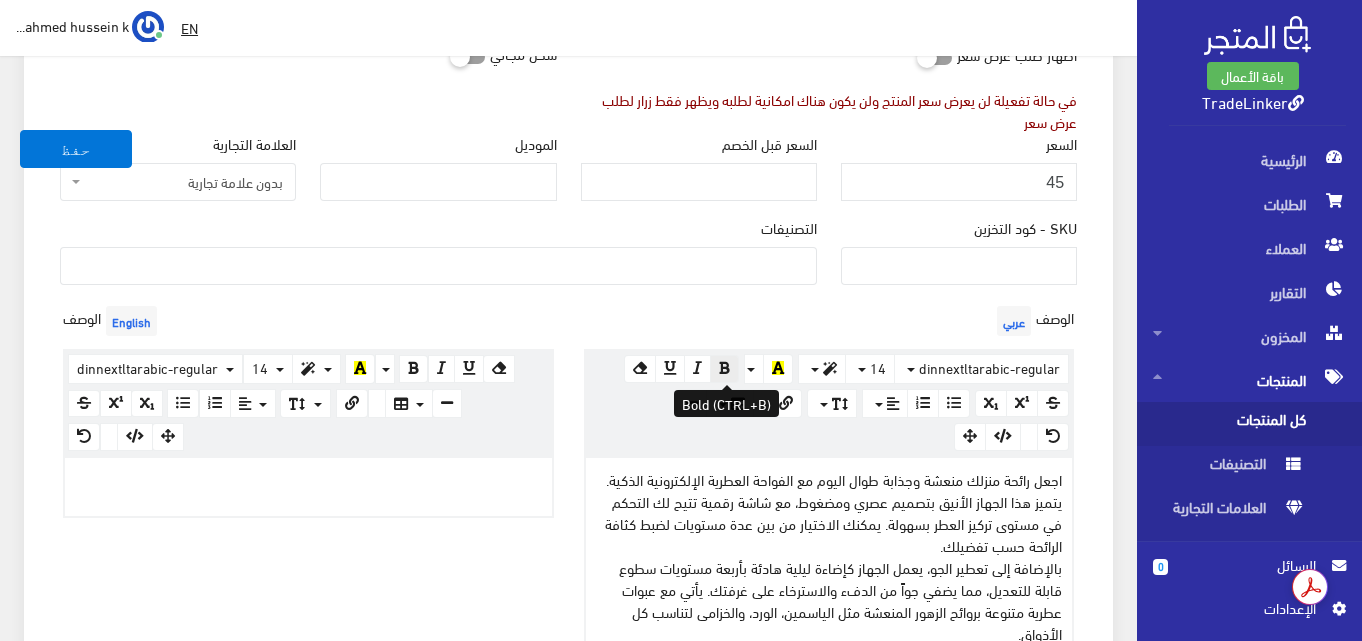 click at bounding box center [724, 368] 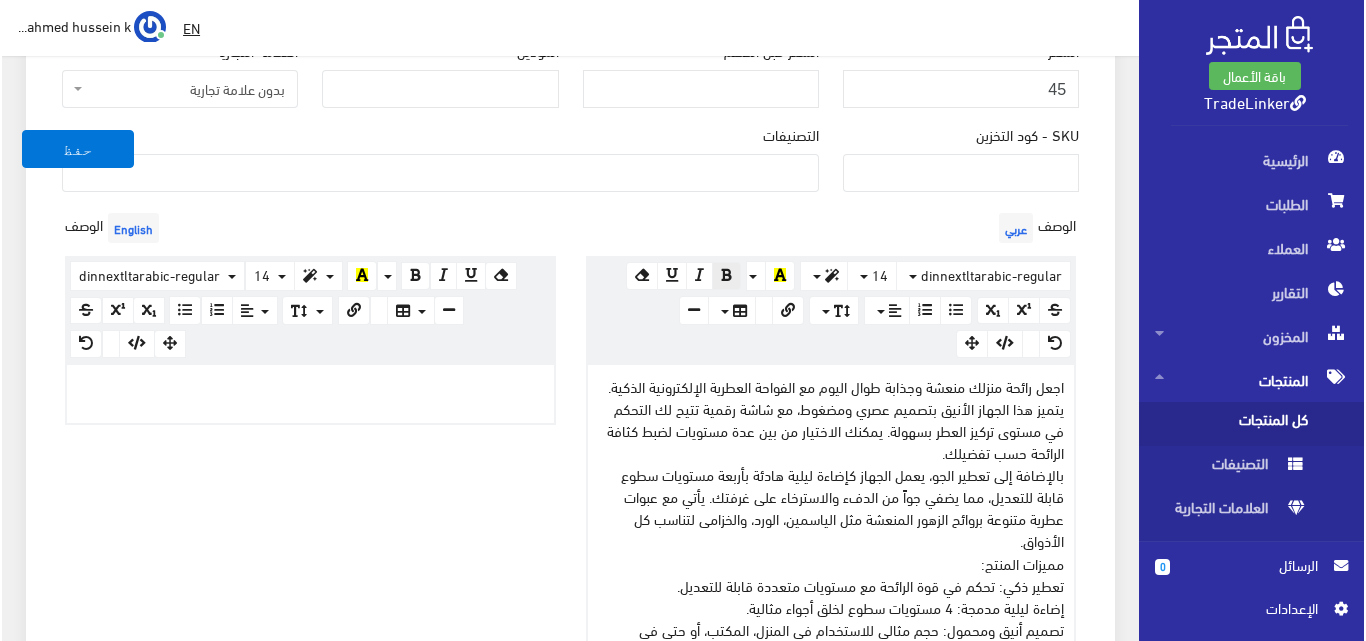 scroll, scrollTop: 576, scrollLeft: 0, axis: vertical 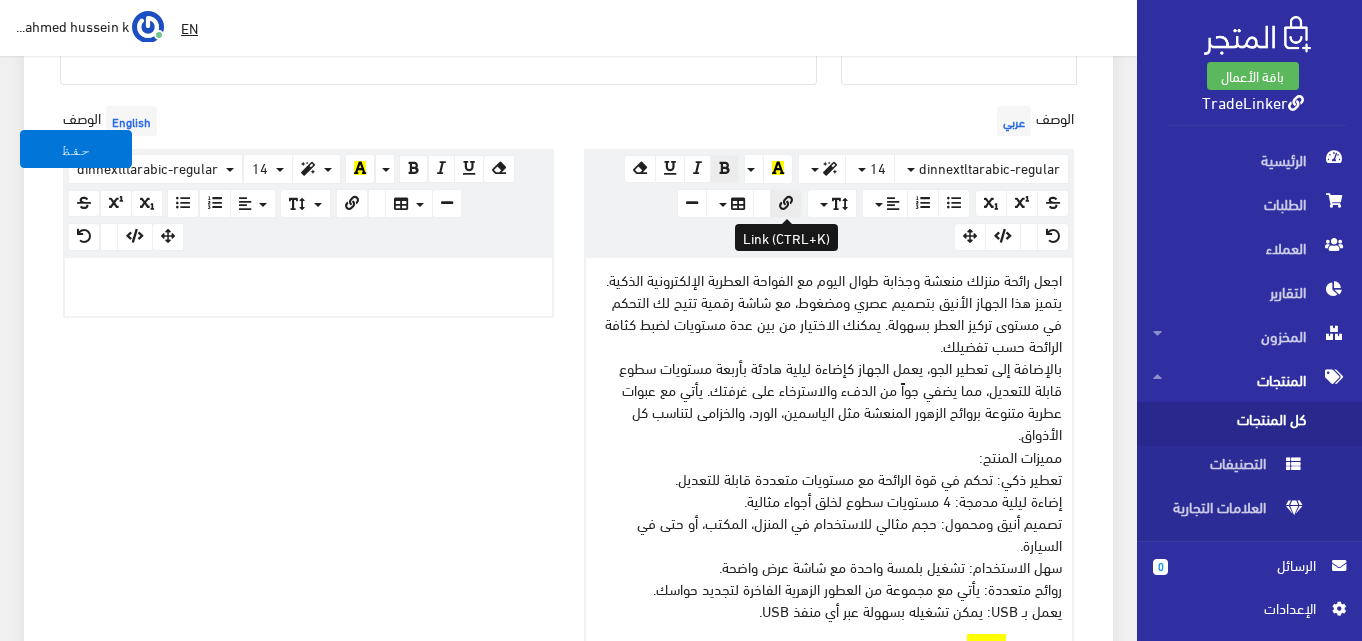 click at bounding box center (786, 203) 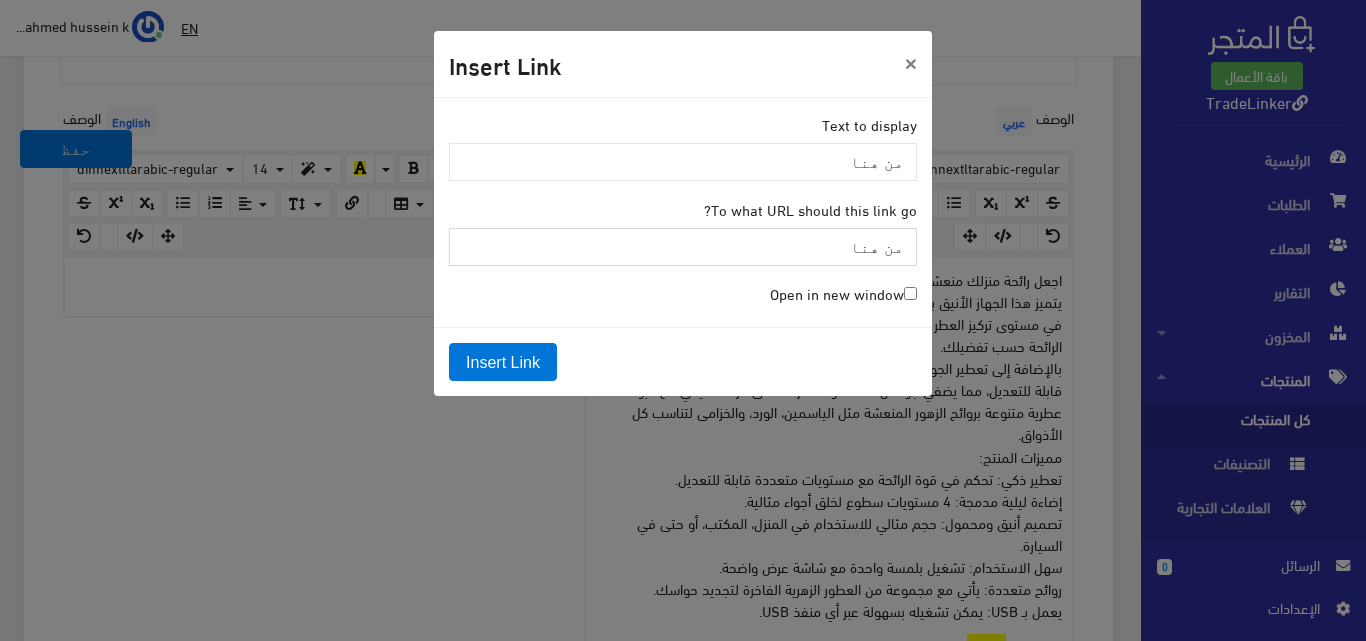 paste on "https://drive.google.com/drive/folders/10GnbyqJ5kB5sze0bngHstadzUskH_deL?usp=drive_link" 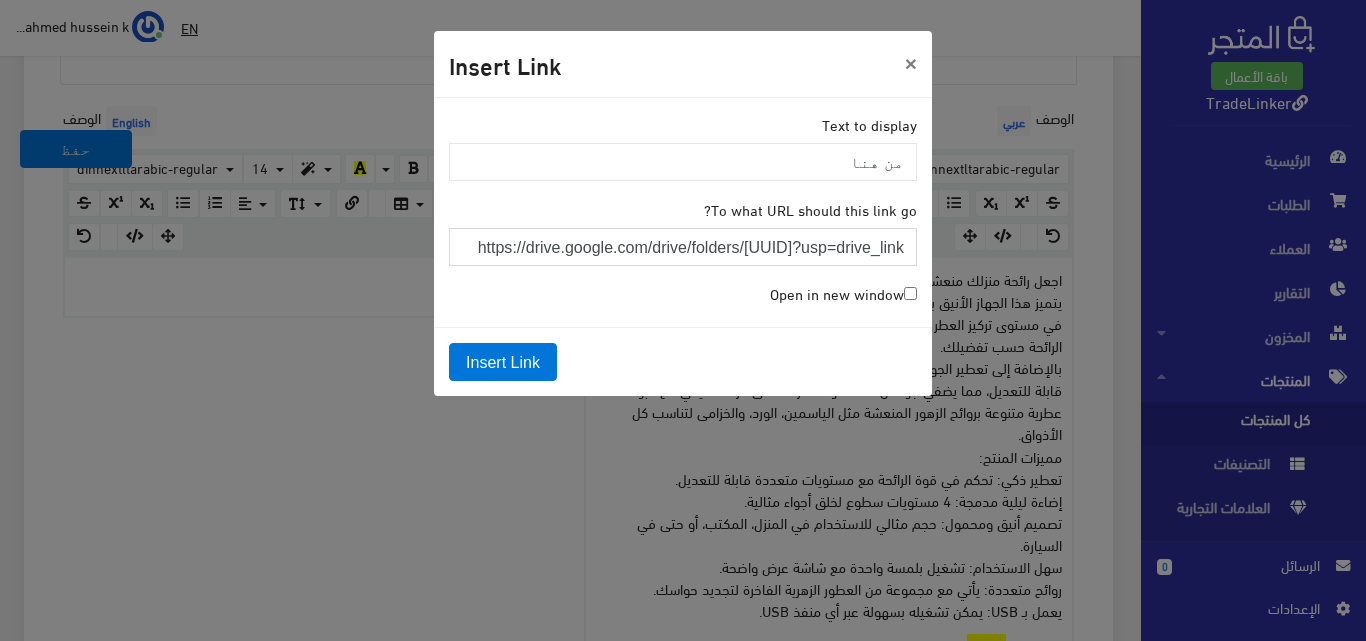 scroll, scrollTop: 0, scrollLeft: -225, axis: horizontal 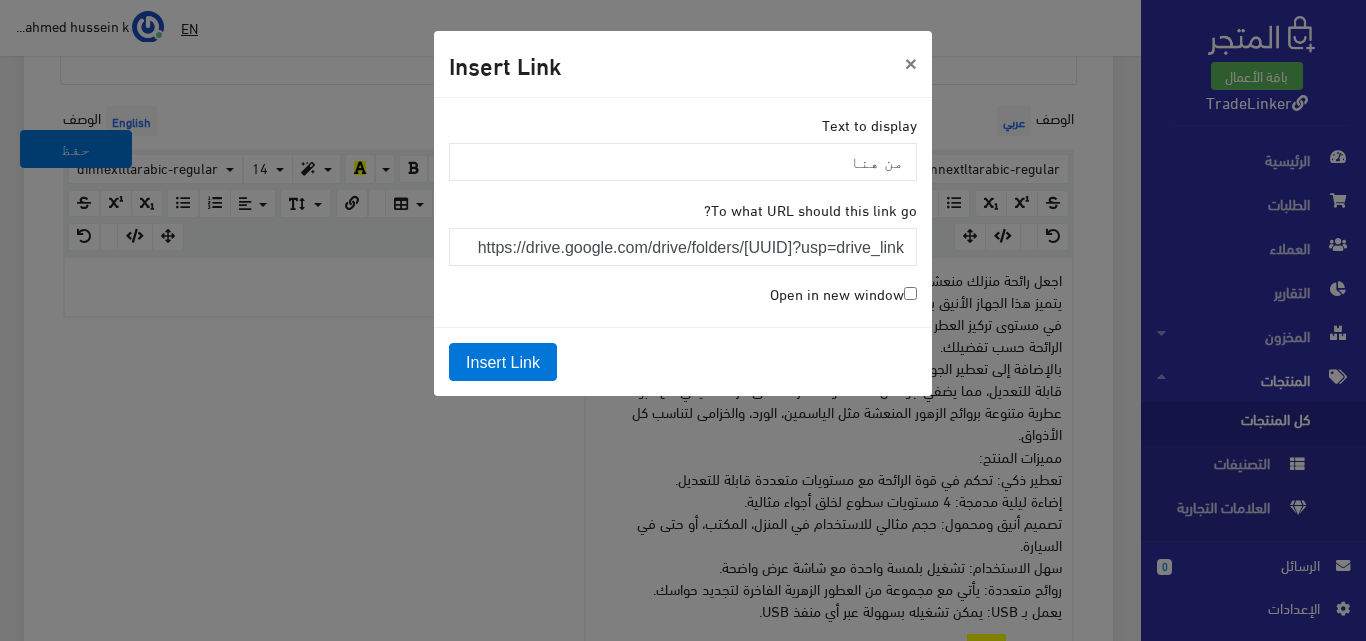 click on "Open in new window" at bounding box center (910, 293) 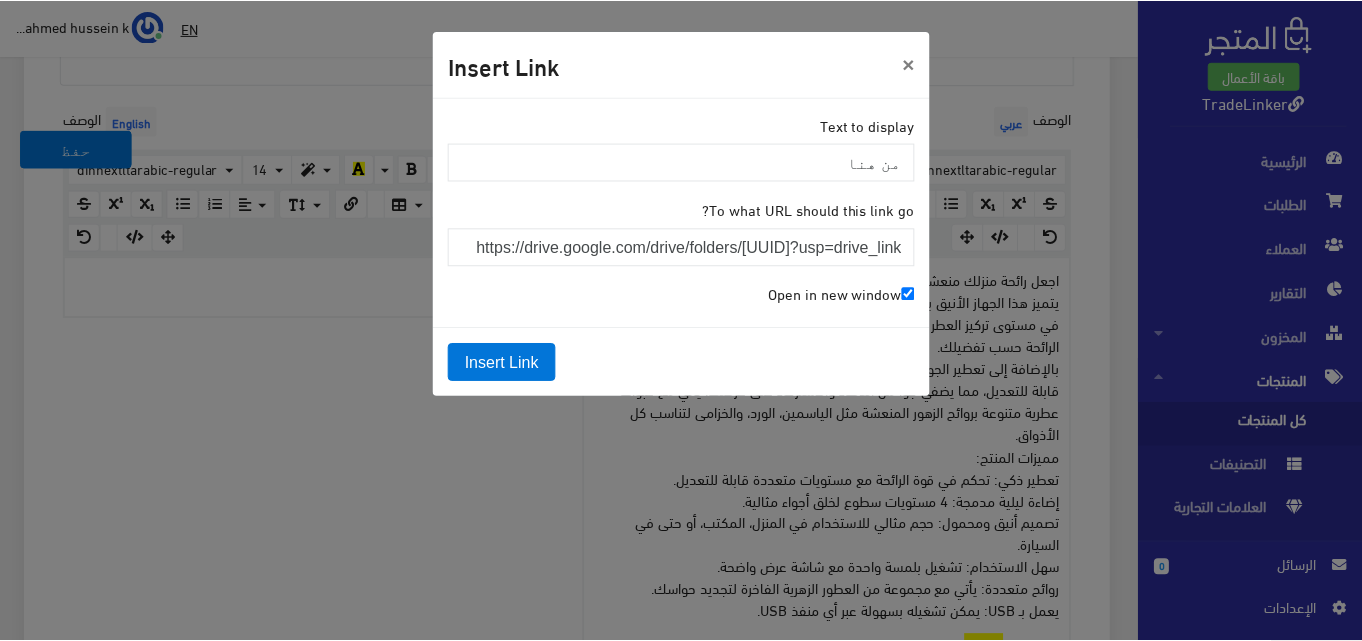 scroll, scrollTop: 0, scrollLeft: 0, axis: both 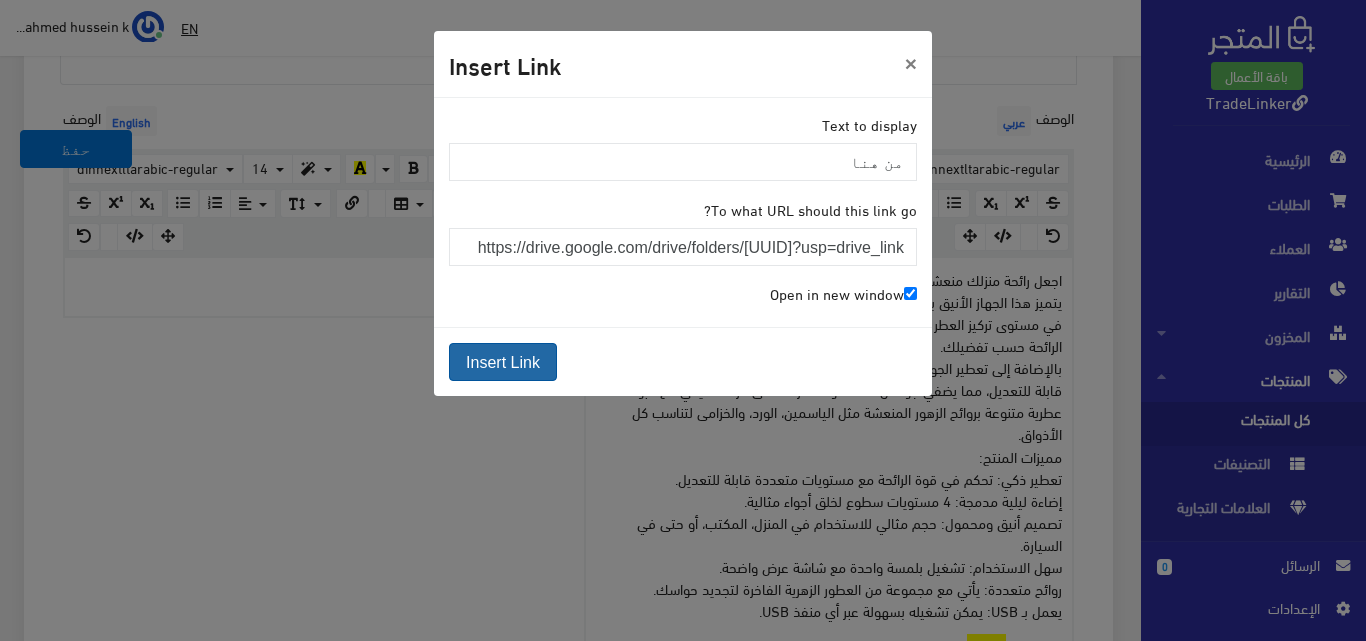 click on "Insert Link" at bounding box center (503, 362) 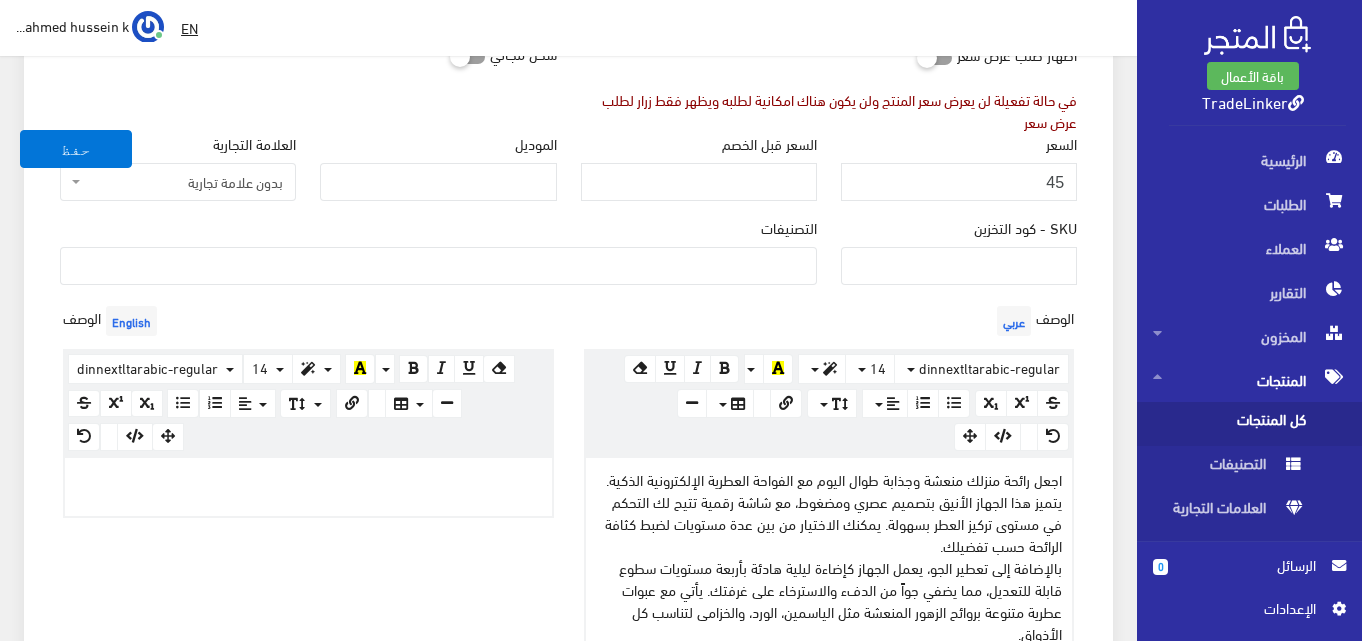scroll, scrollTop: 276, scrollLeft: 0, axis: vertical 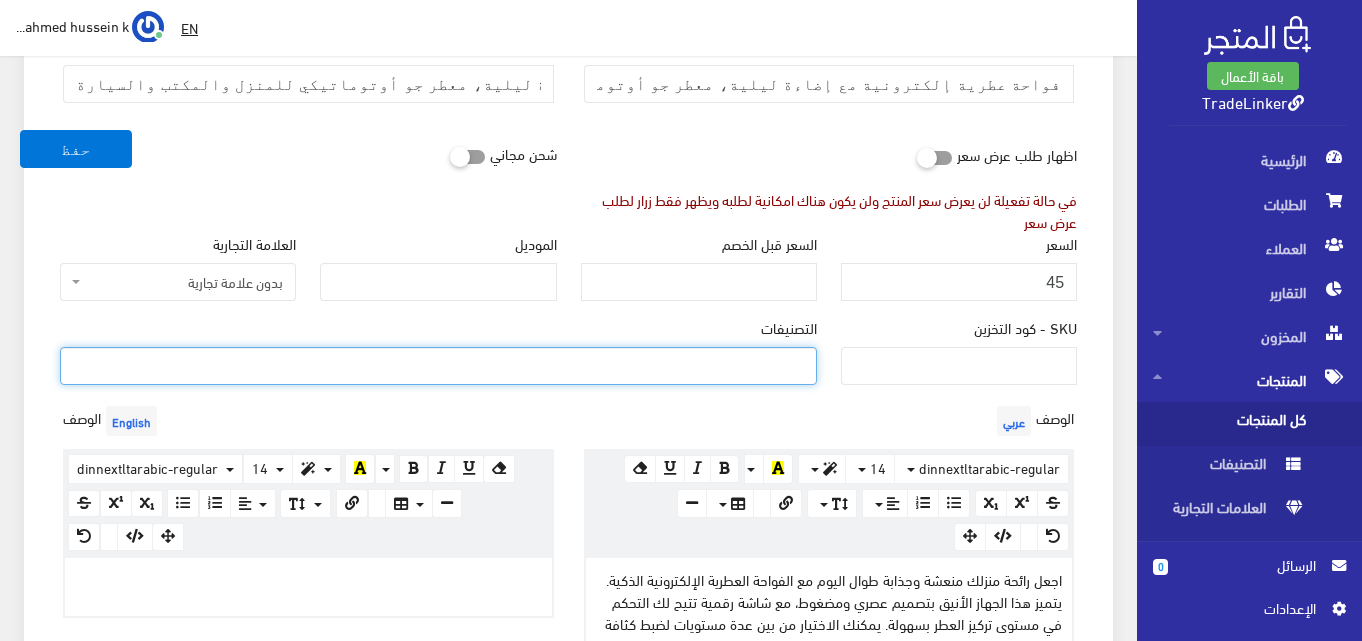 click at bounding box center [438, 364] 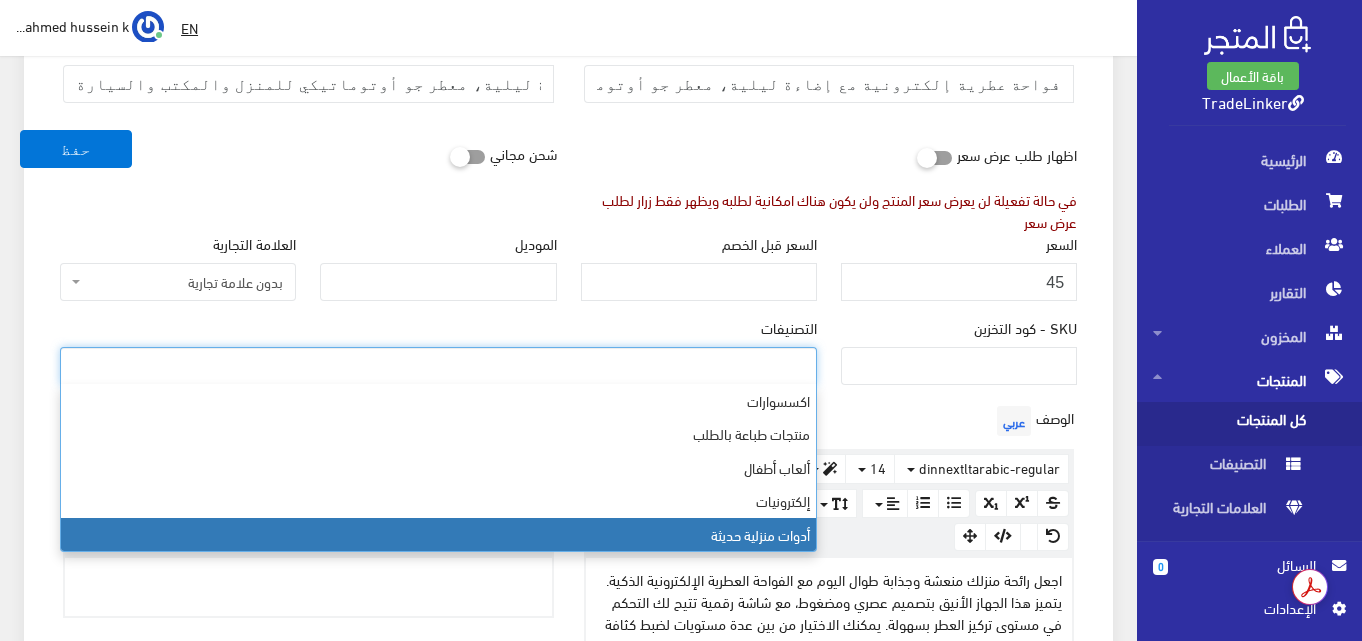 select on "13" 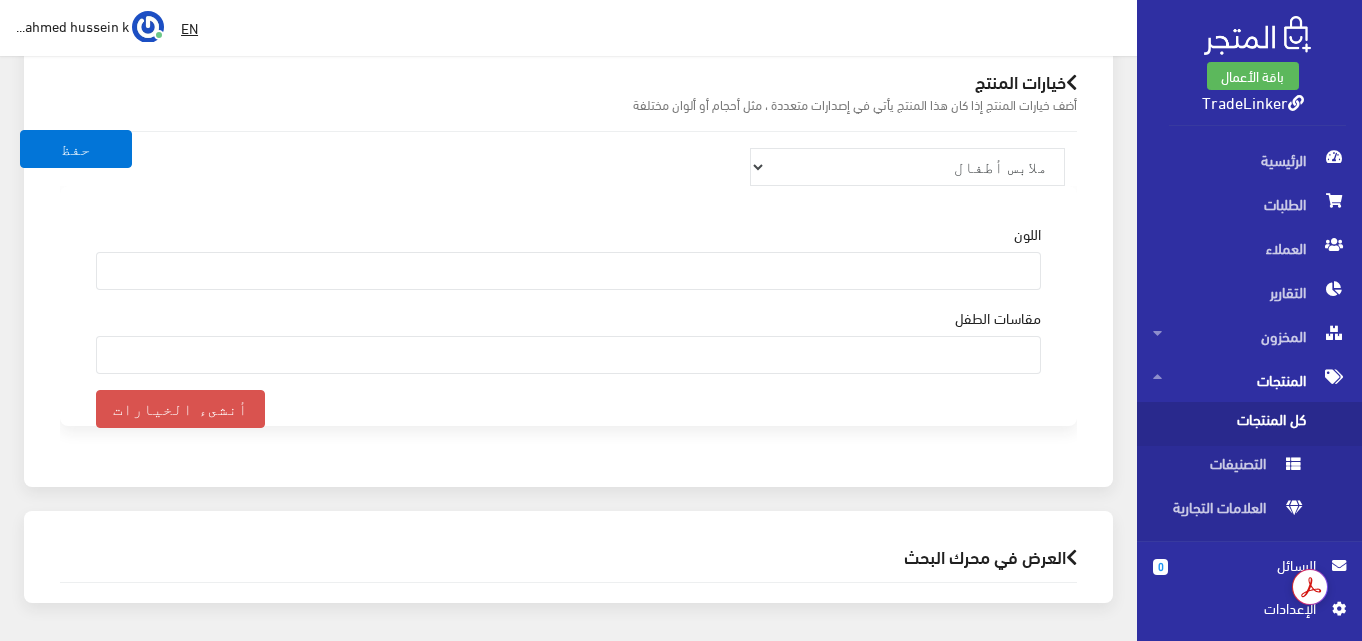 scroll, scrollTop: 2149, scrollLeft: 0, axis: vertical 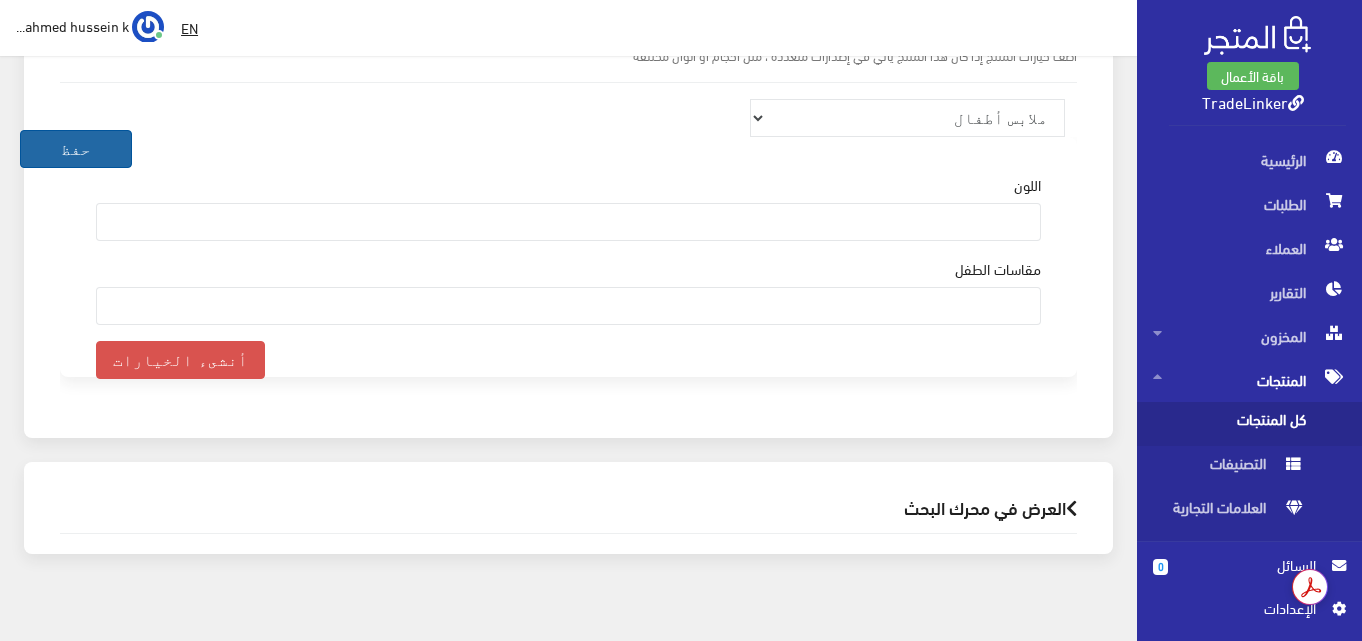 click on "حفظ" at bounding box center [76, 149] 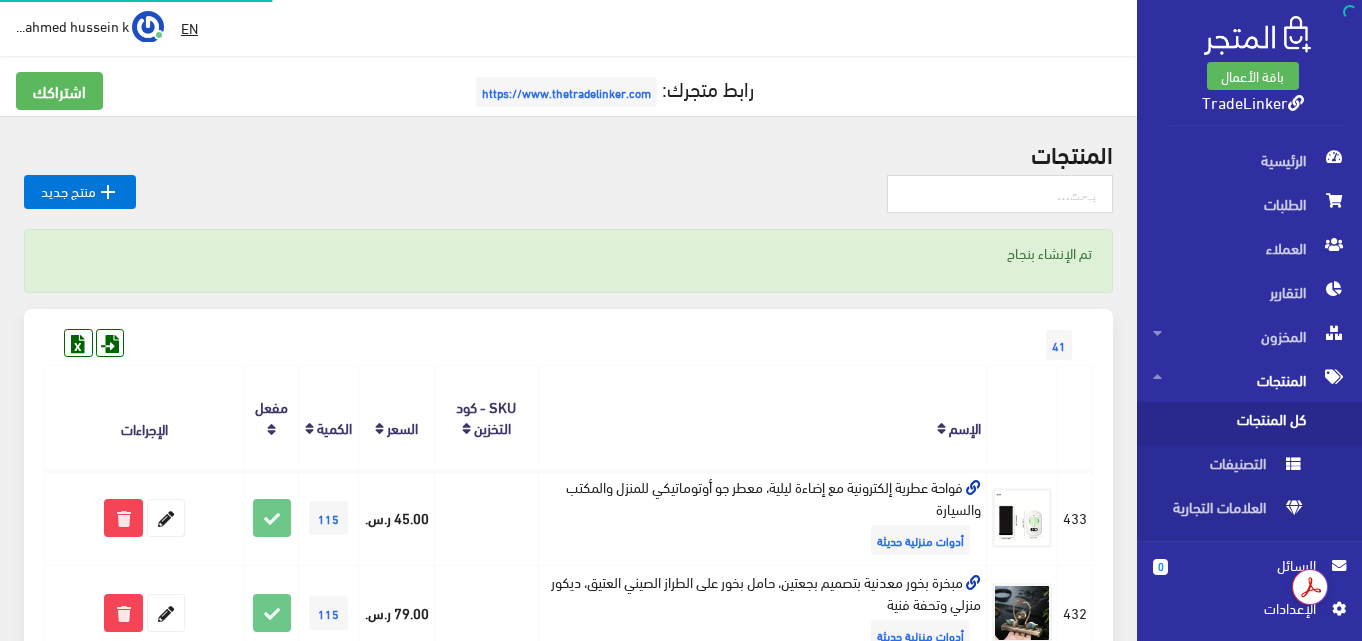 scroll, scrollTop: 0, scrollLeft: 0, axis: both 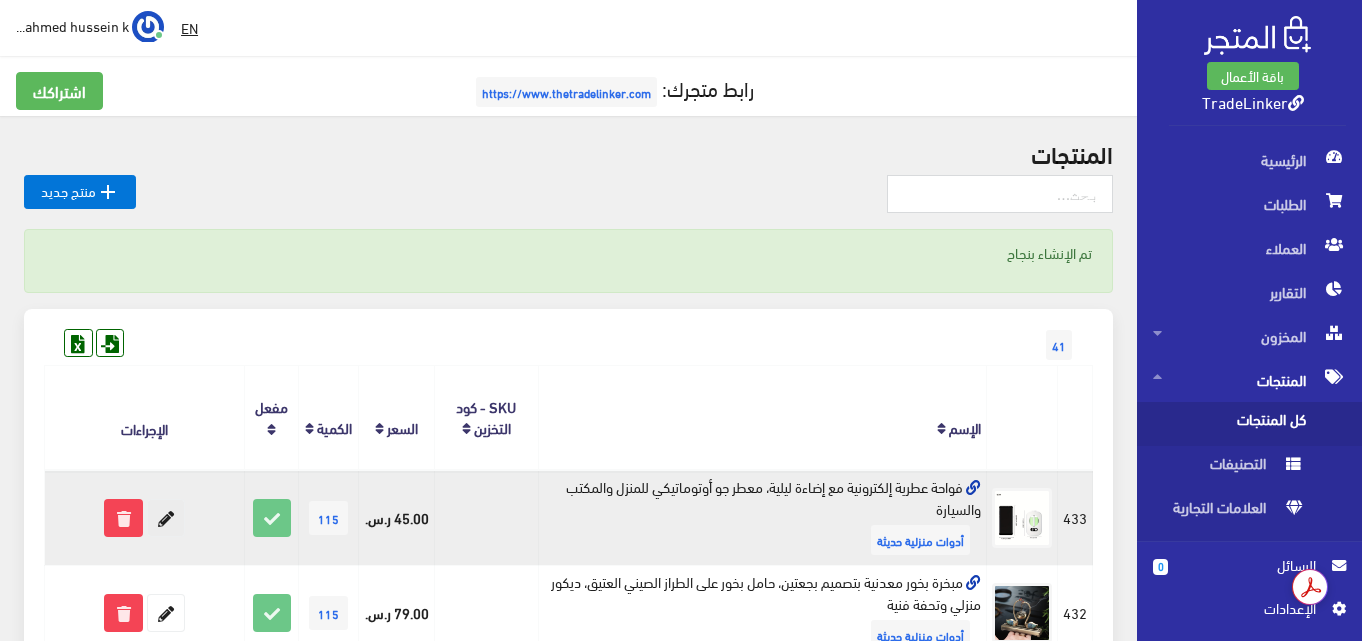 click at bounding box center [166, 518] 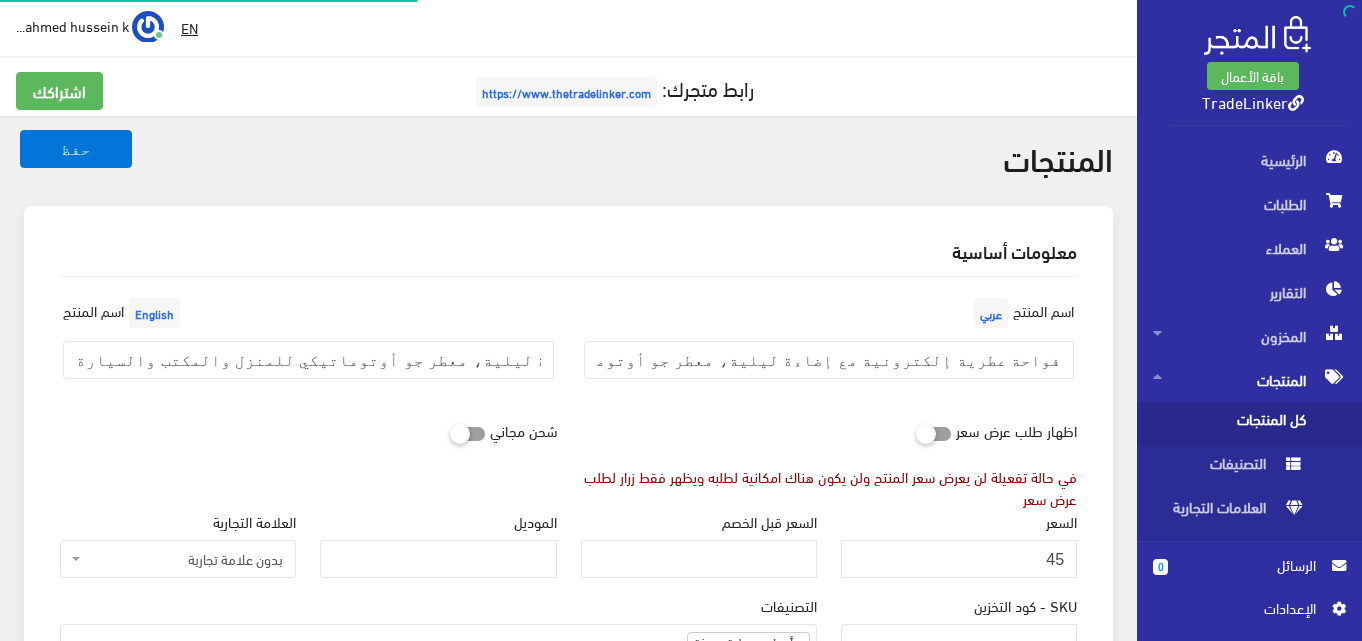 select 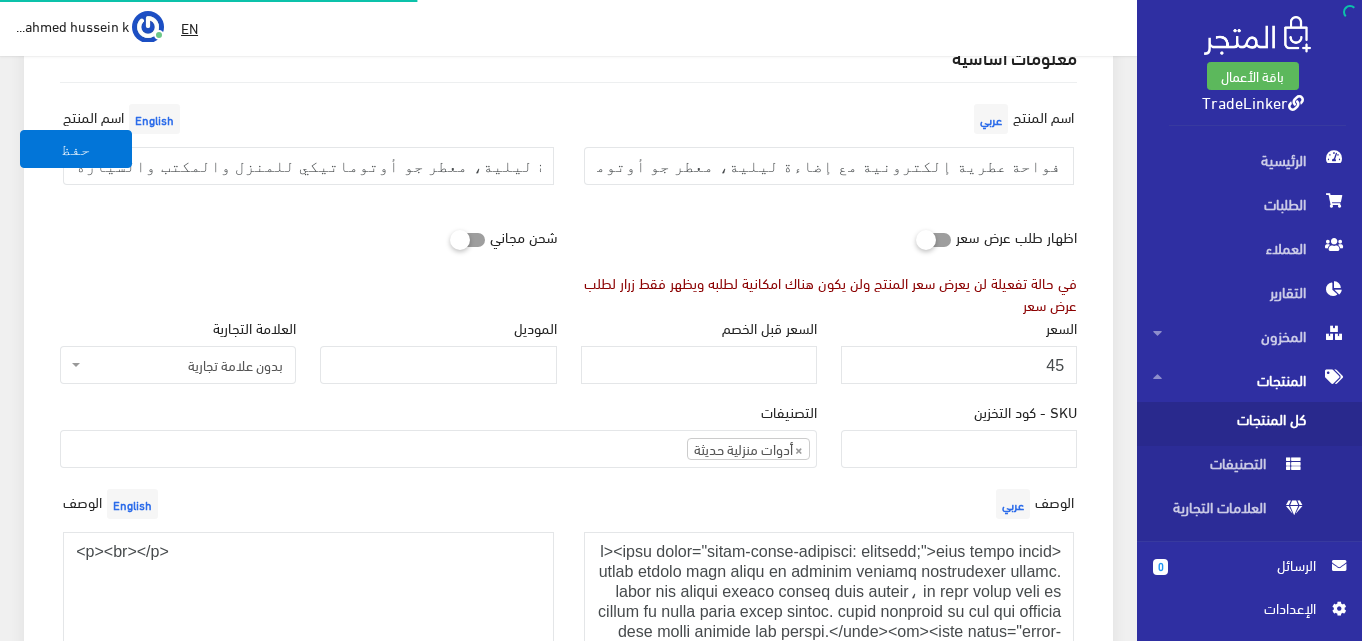 scroll, scrollTop: 200, scrollLeft: 0, axis: vertical 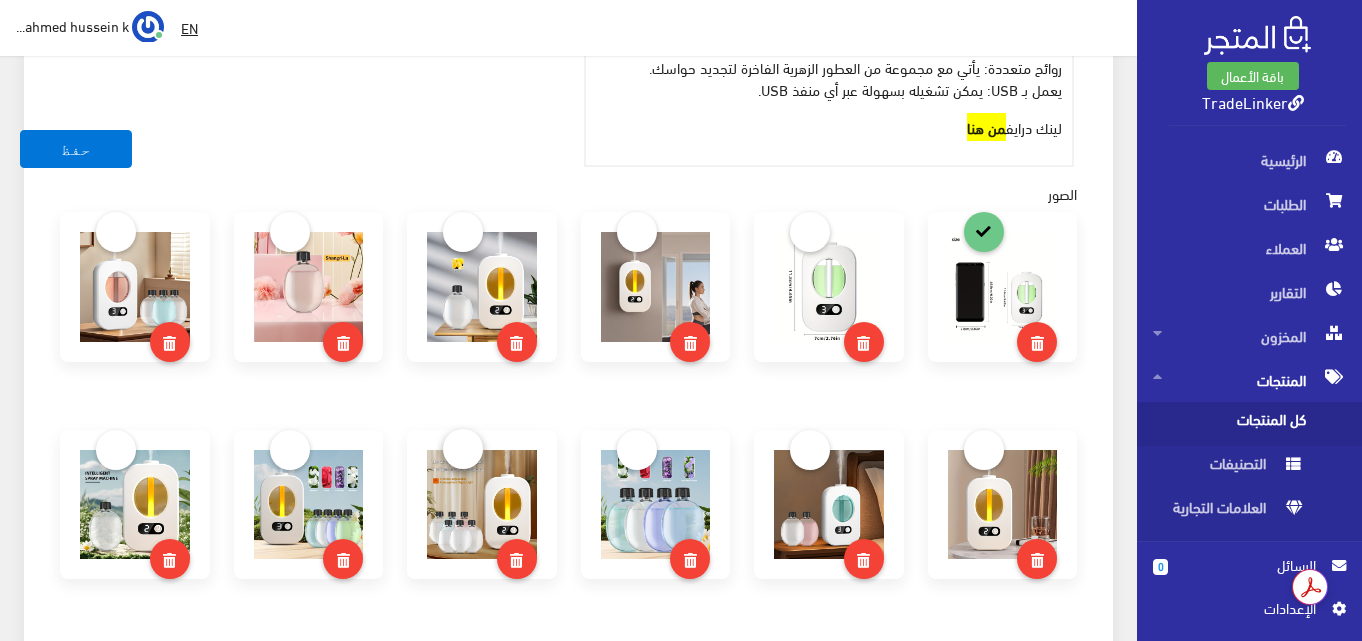click at bounding box center (463, 449) 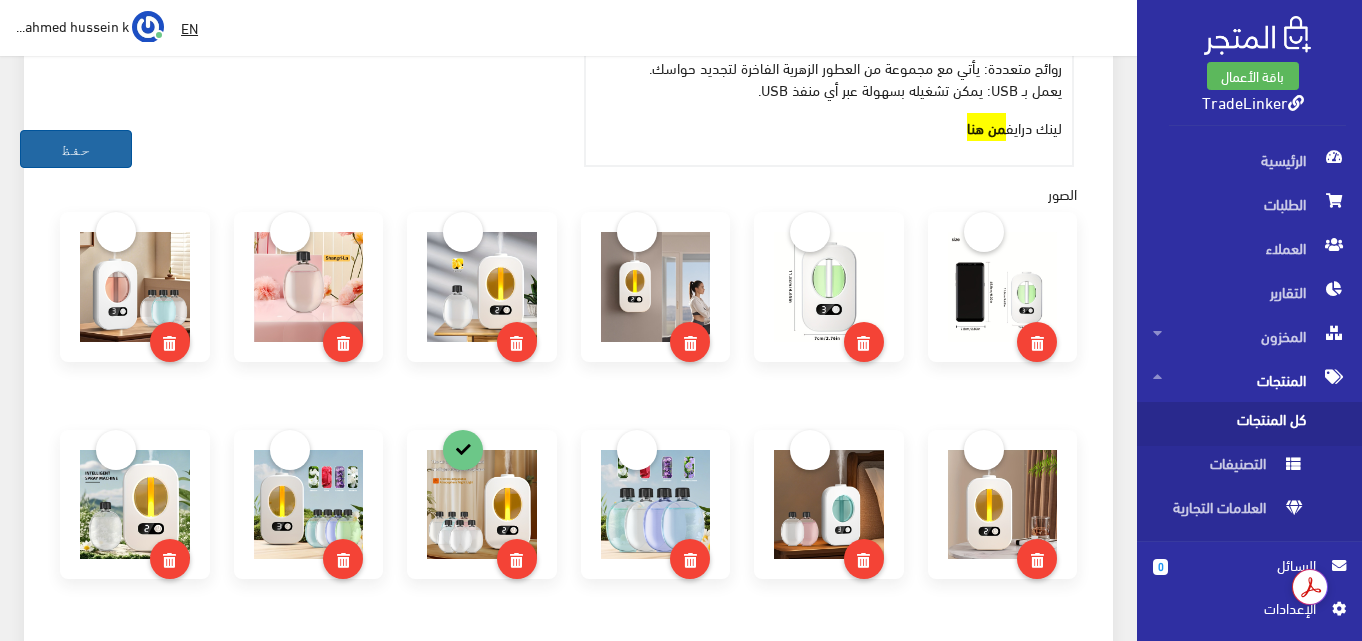 click on "حفظ" at bounding box center [76, 149] 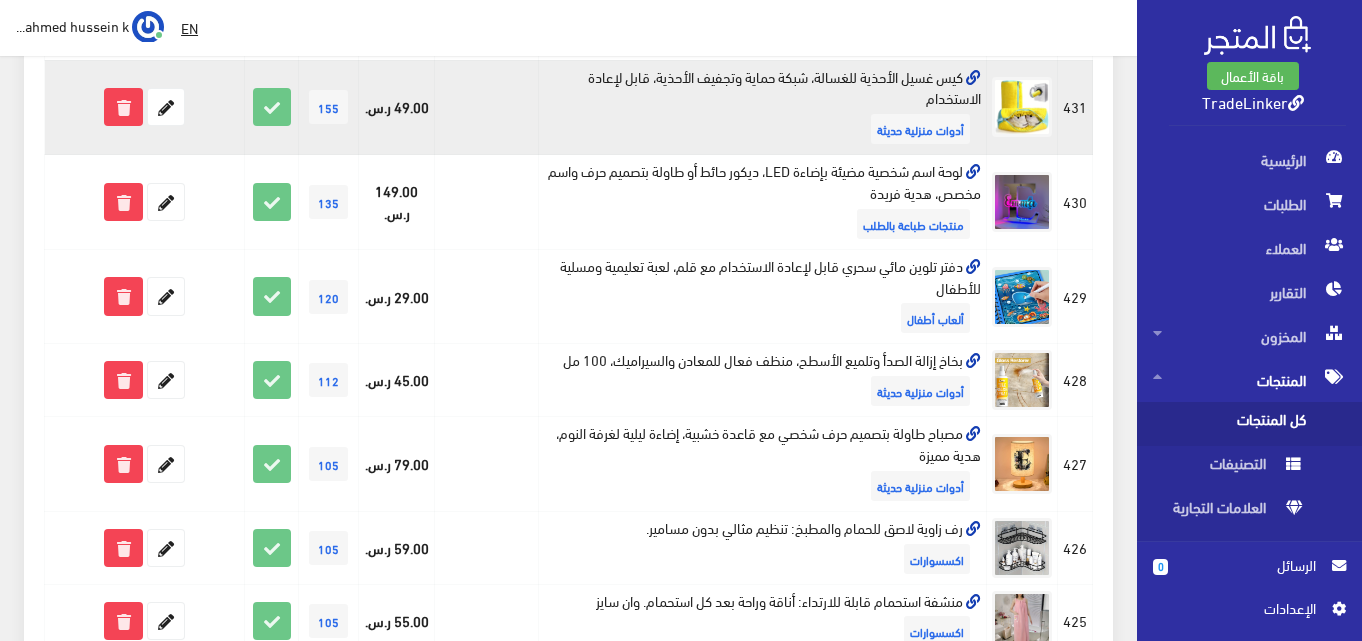 scroll, scrollTop: 700, scrollLeft: 0, axis: vertical 